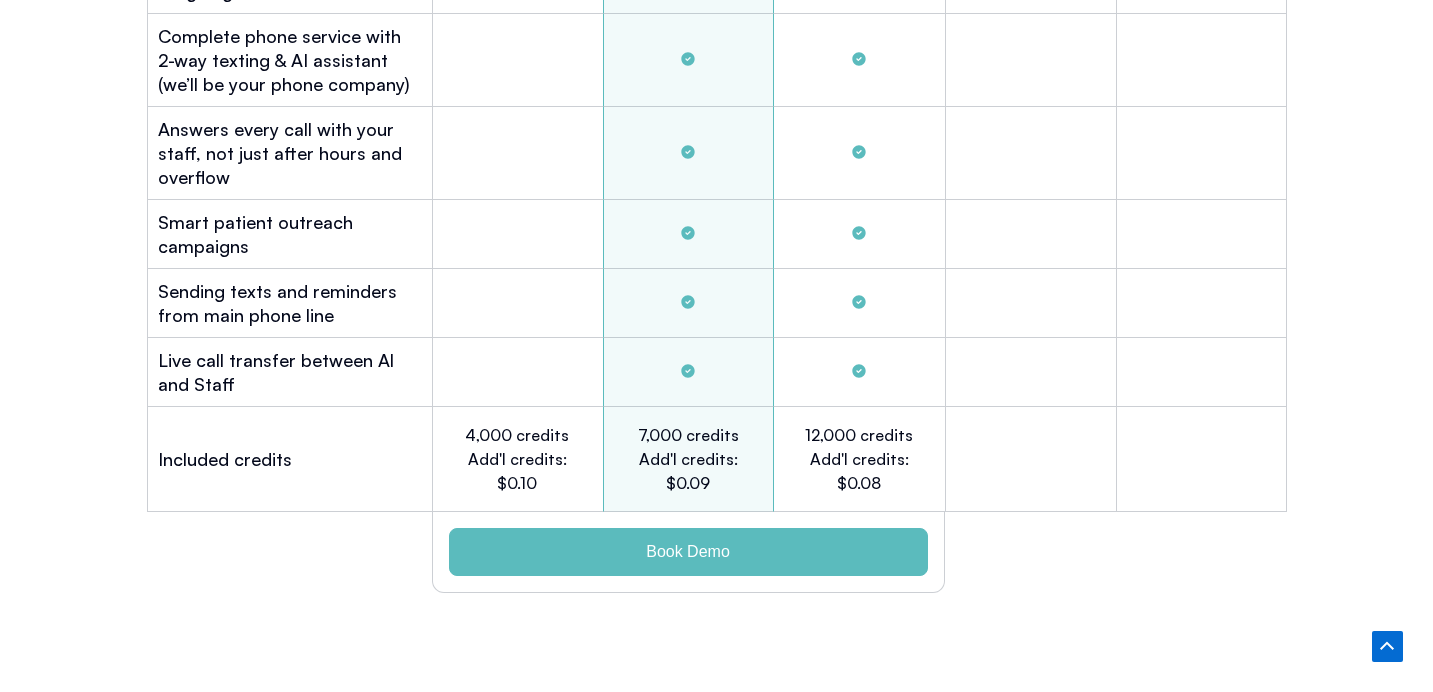 scroll, scrollTop: 6334, scrollLeft: 0, axis: vertical 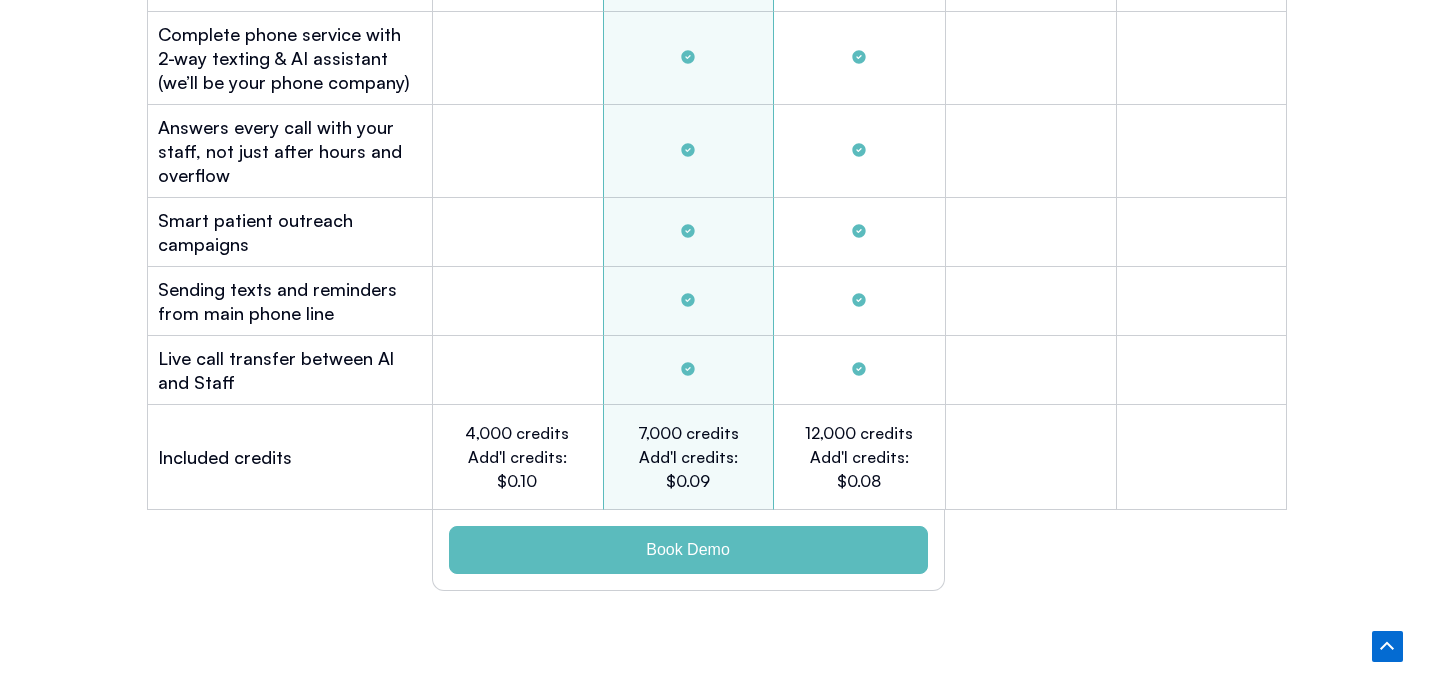 click on "7,000 credits
Add'l credits:
$0.09" at bounding box center (688, 457) 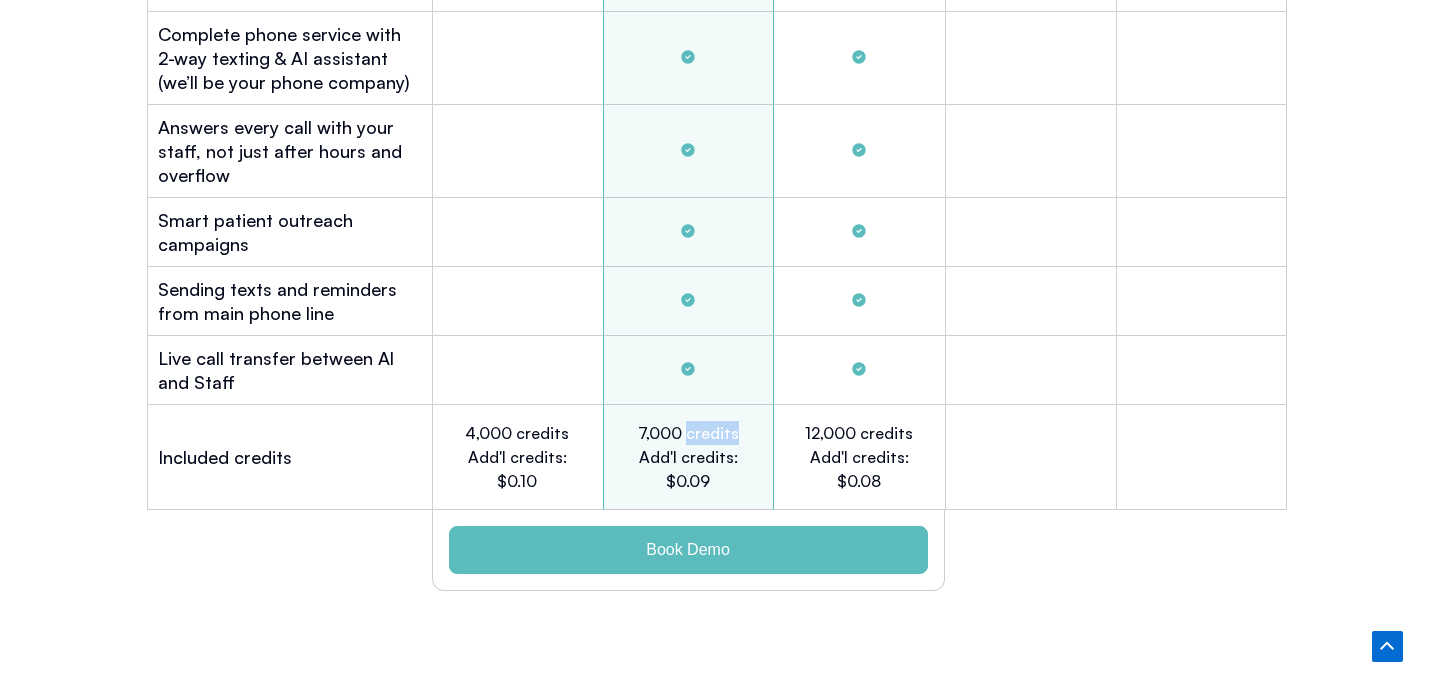 click on "7,000 credits
Add'l credits:
$0.09" at bounding box center [688, 457] 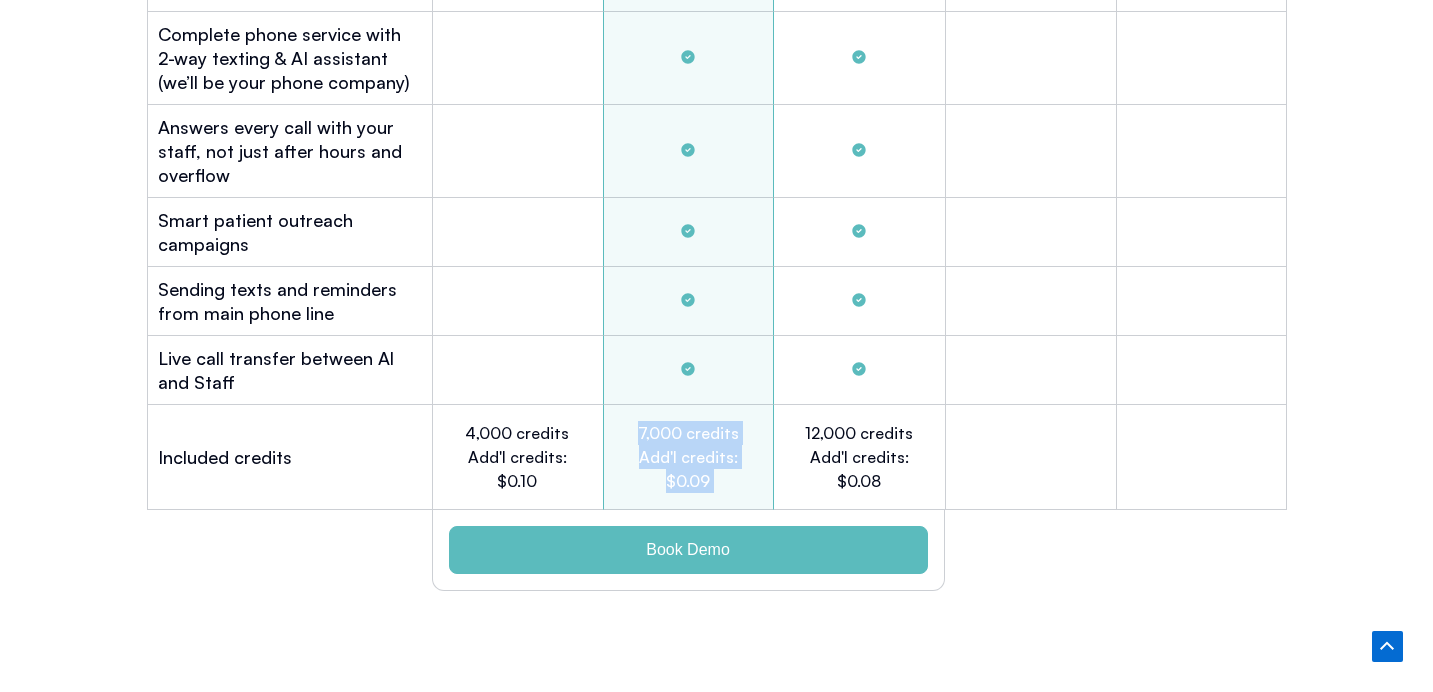 click on "7,000 credits
Add'l credits:
$0.09" at bounding box center [688, 457] 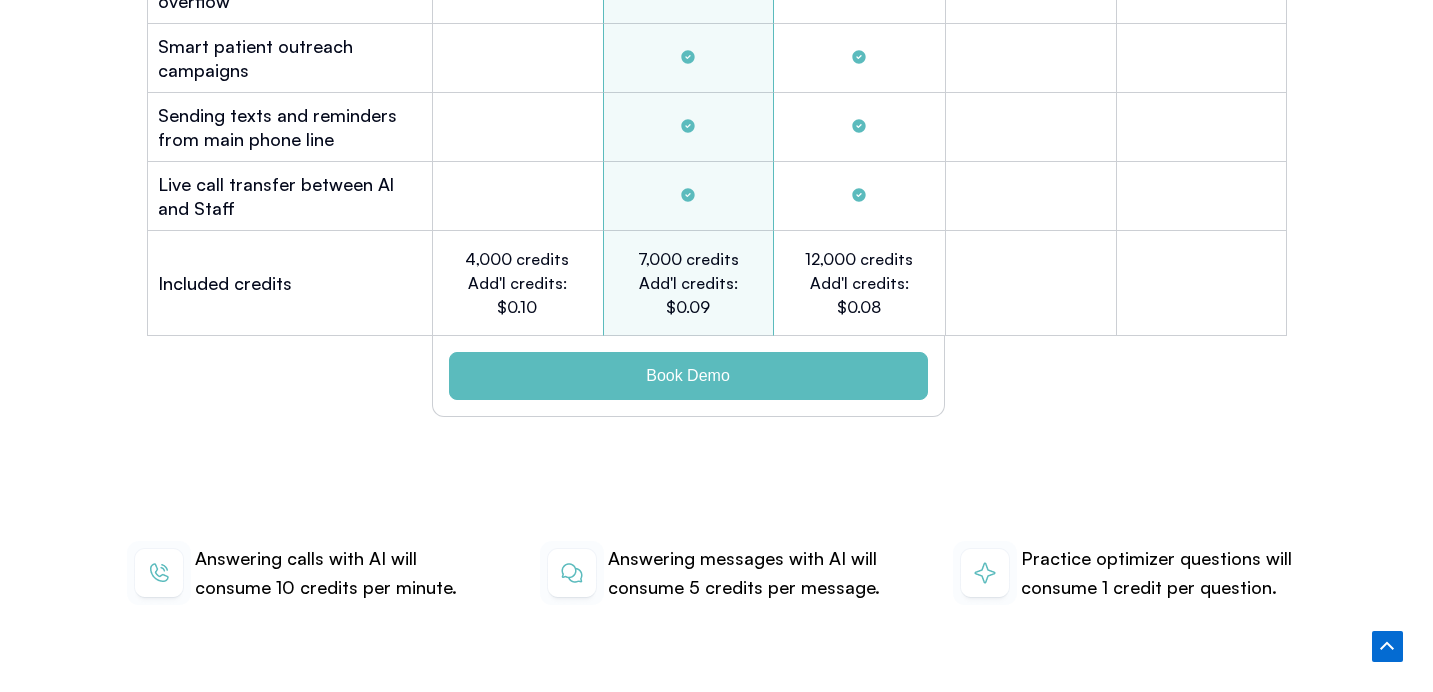 scroll, scrollTop: 6513, scrollLeft: 0, axis: vertical 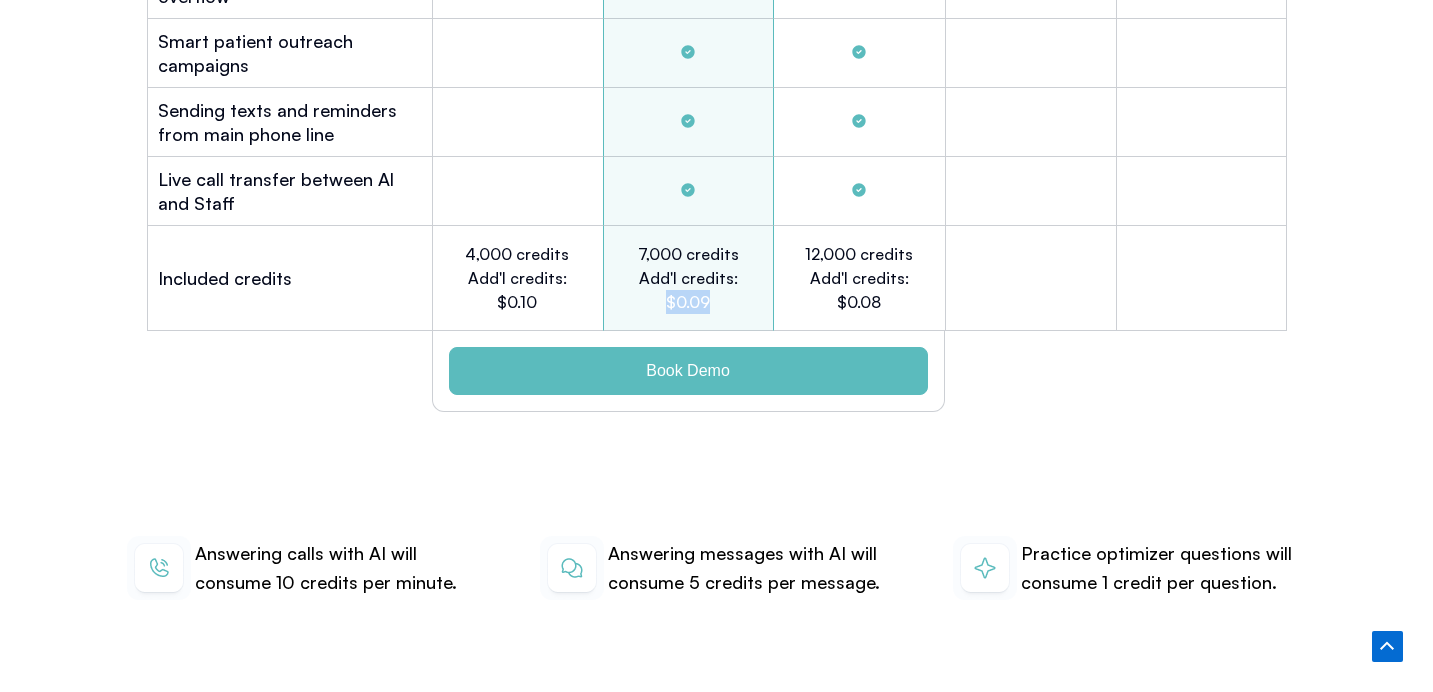 drag, startPoint x: 705, startPoint y: 273, endPoint x: 737, endPoint y: 273, distance: 32 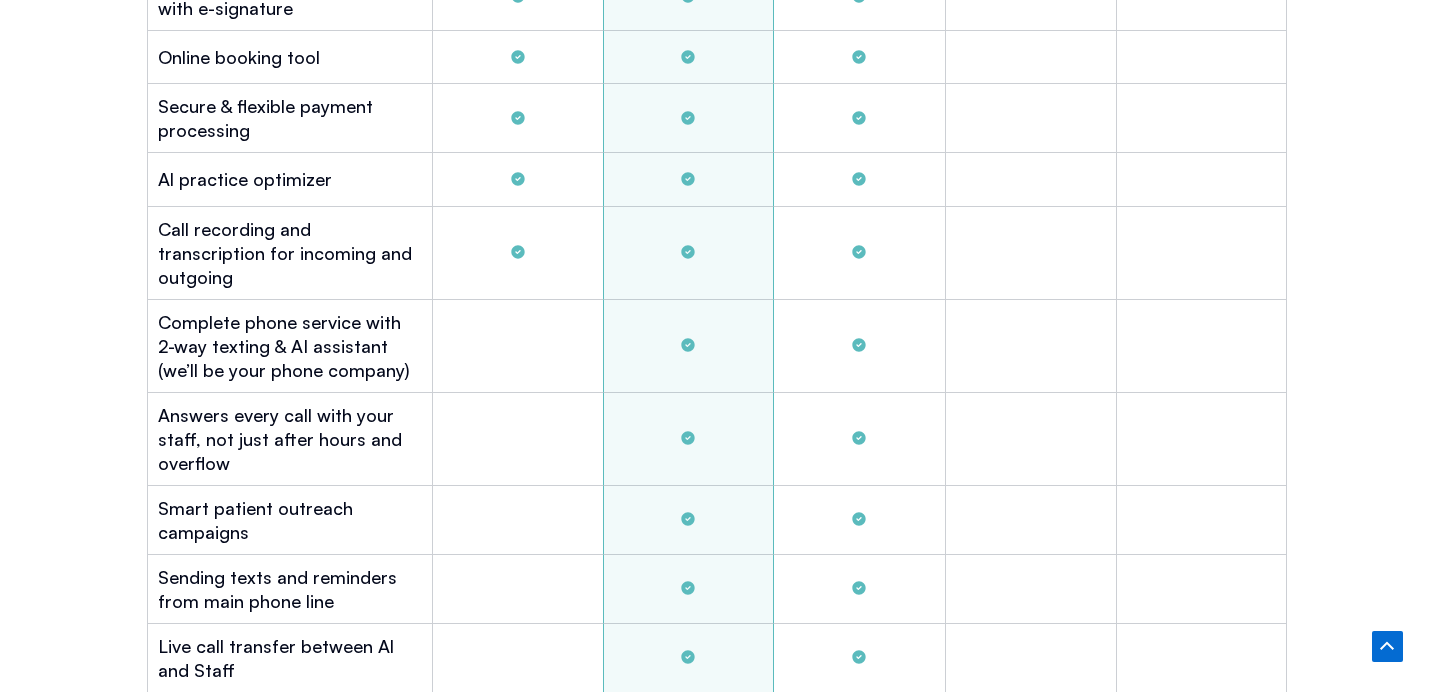 scroll, scrollTop: 6061, scrollLeft: 0, axis: vertical 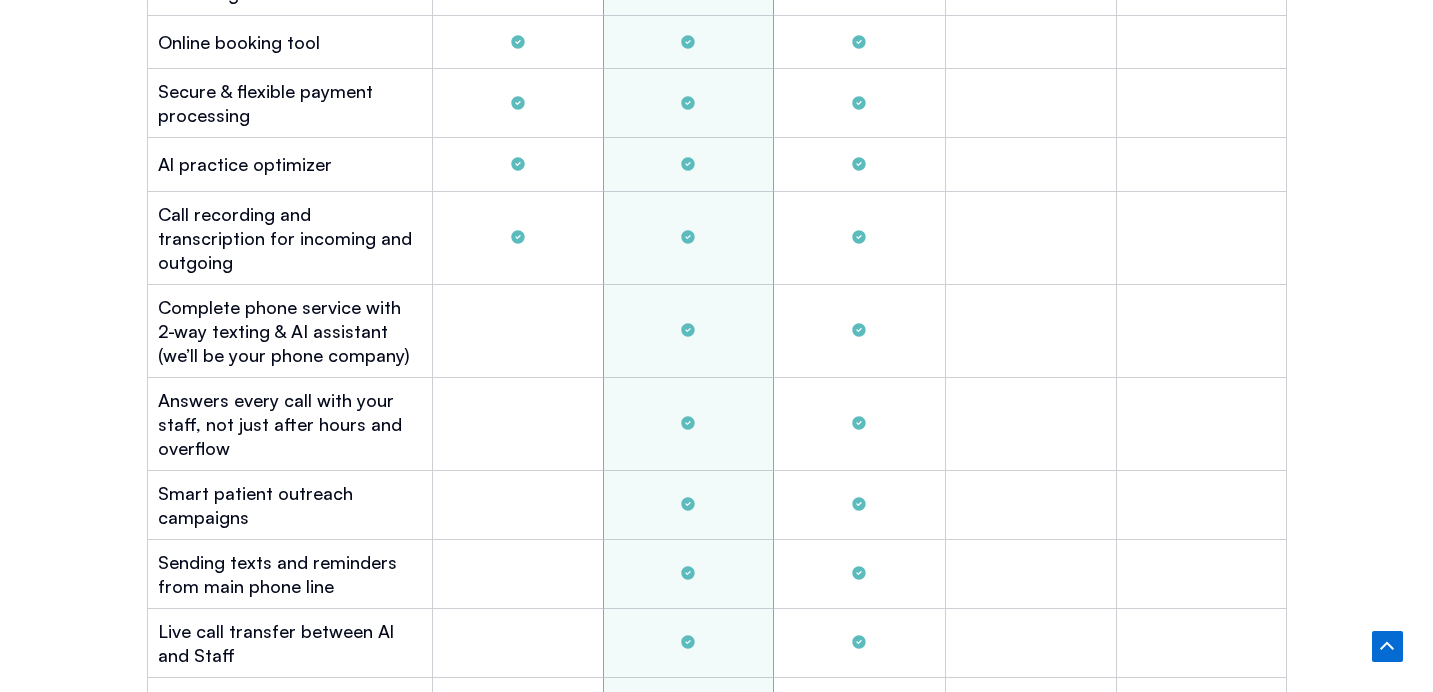 click on "Complete phone service with 2-way texting & AI assistant
(we’ll be your phone company)" at bounding box center (290, 331) 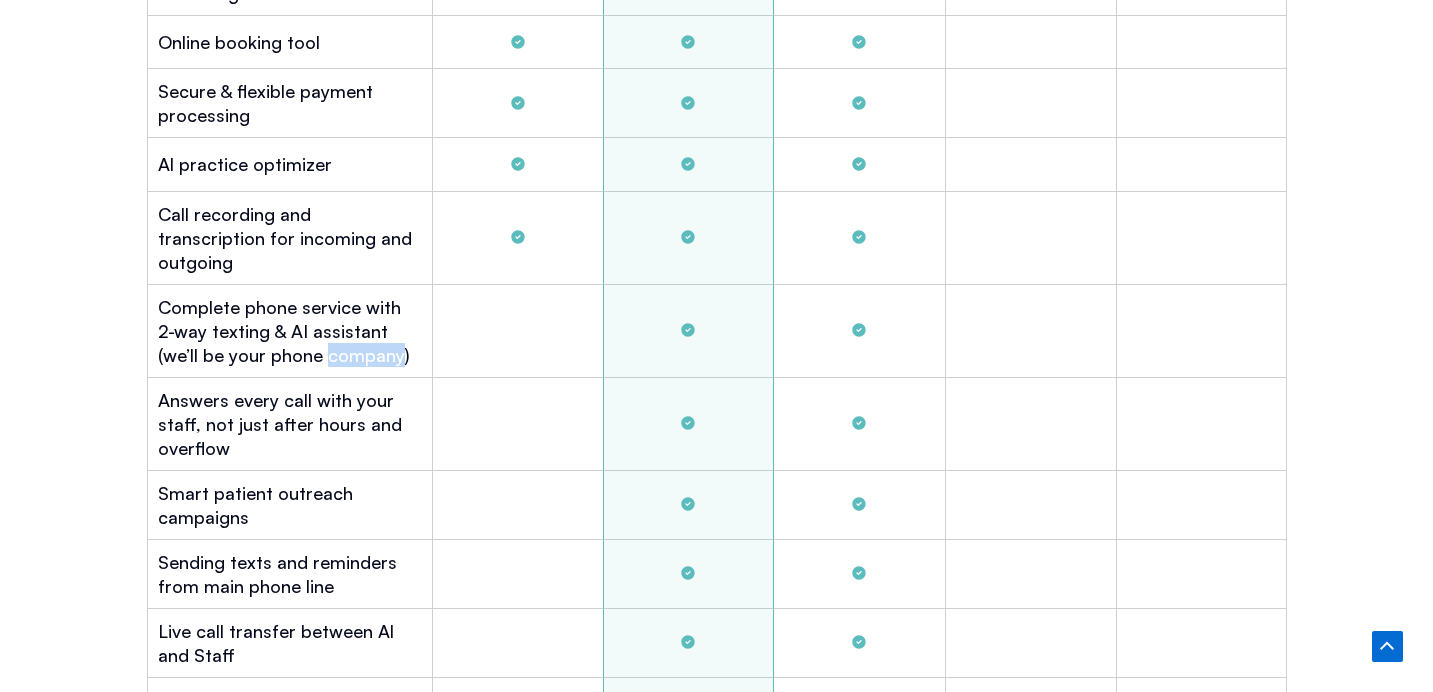click on "Complete phone service with 2-way texting & AI assistant
(we’ll be your phone company)" at bounding box center (290, 331) 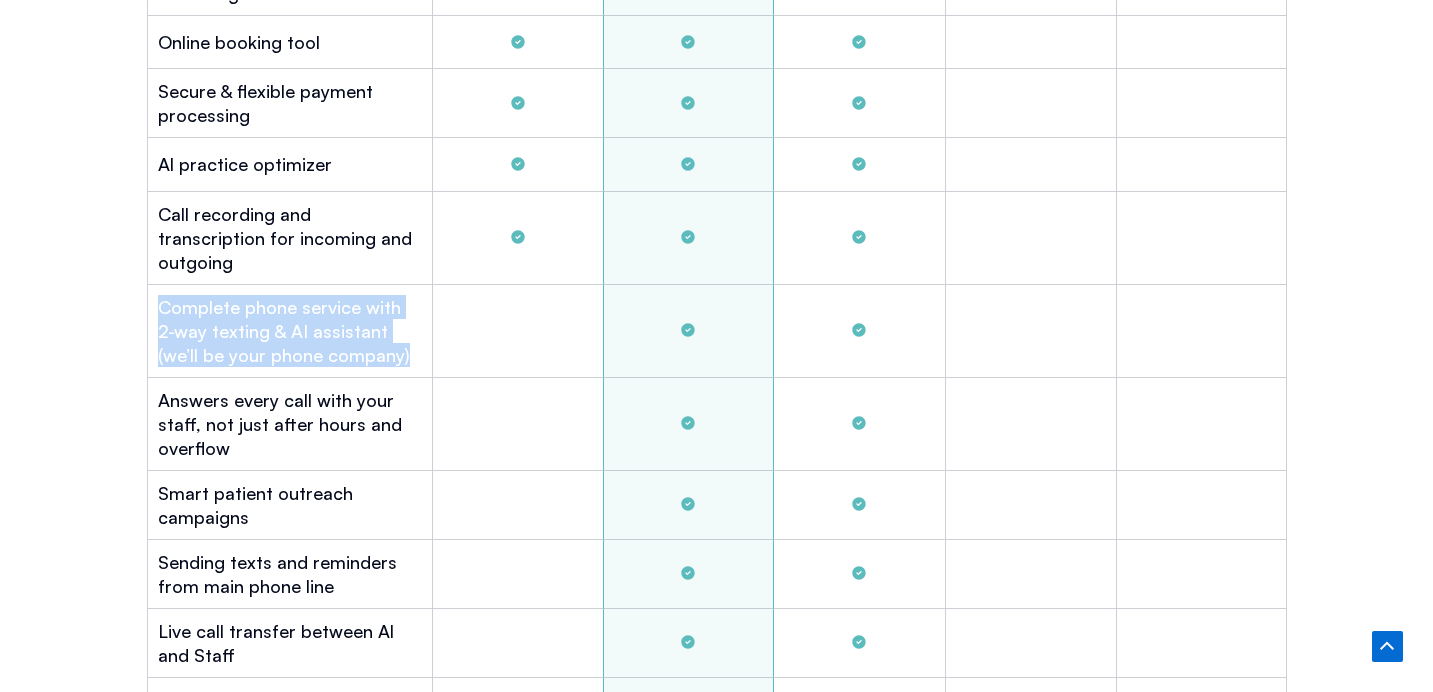 click on "Complete phone service with 2-way texting & AI assistant
(we’ll be your phone company)" at bounding box center [290, 331] 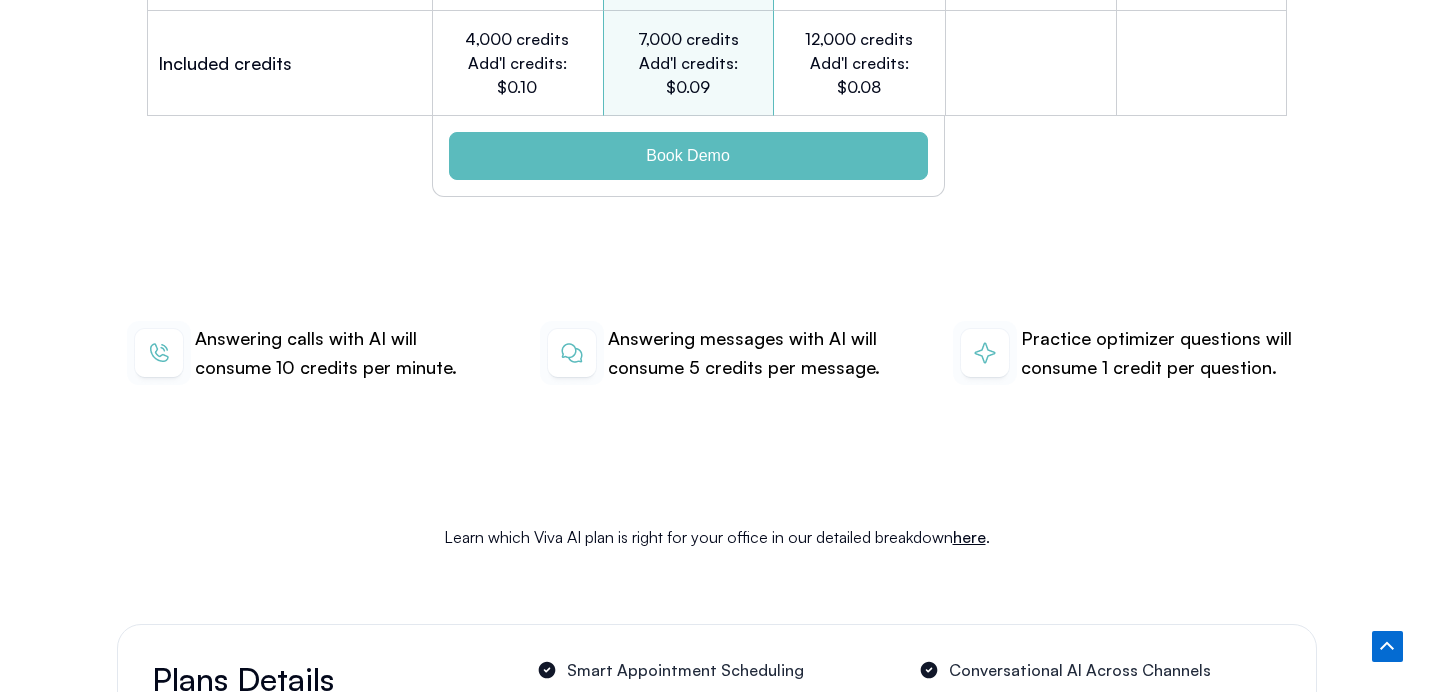 scroll, scrollTop: 6739, scrollLeft: 0, axis: vertical 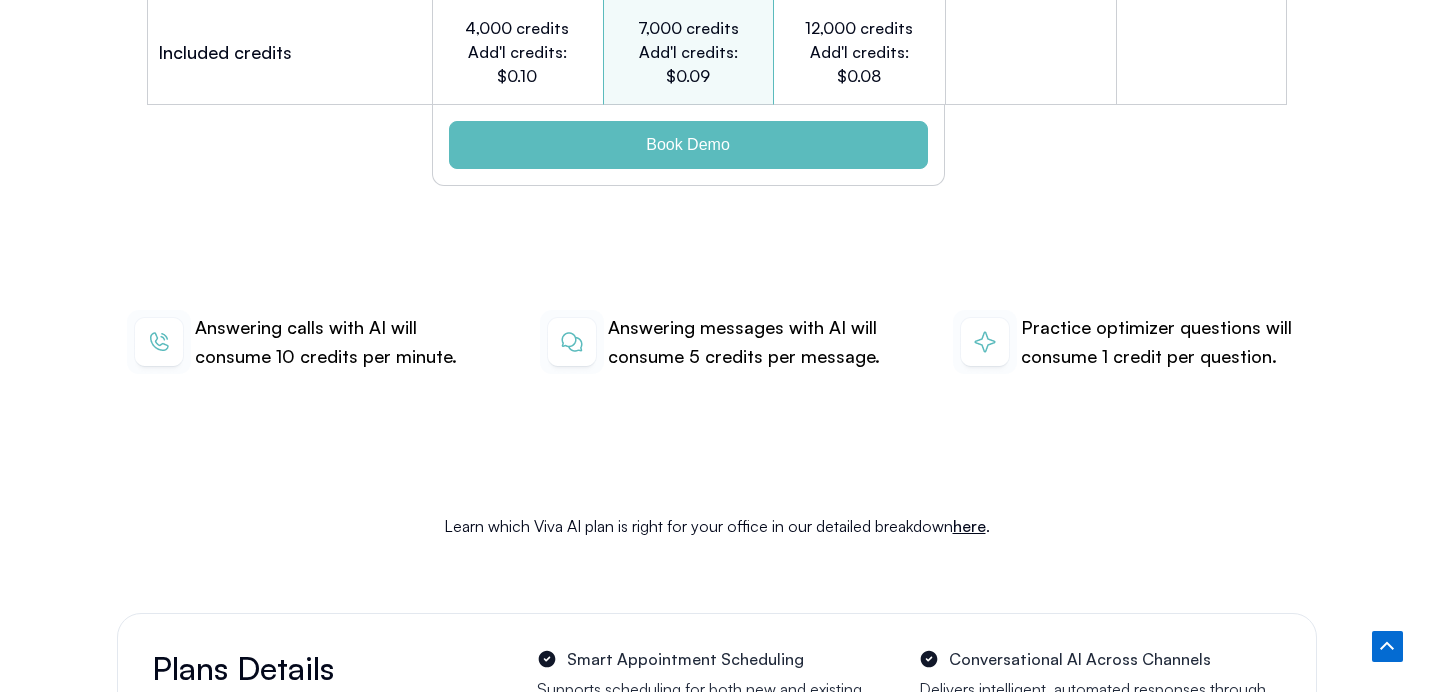 click on "Answering calls with AI will consume 10 credits per minute." at bounding box center (337, 342) 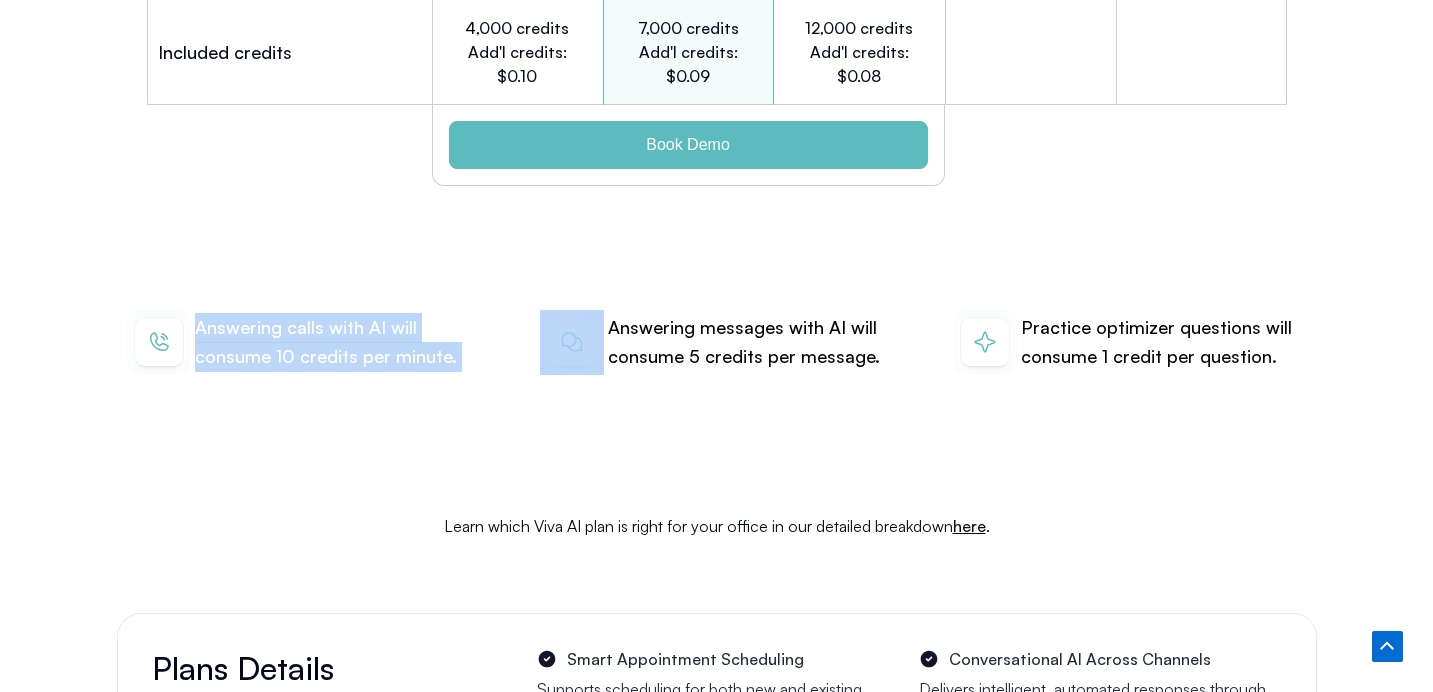 click on "Answering calls with AI will consume 10 credits per minute." at bounding box center [337, 342] 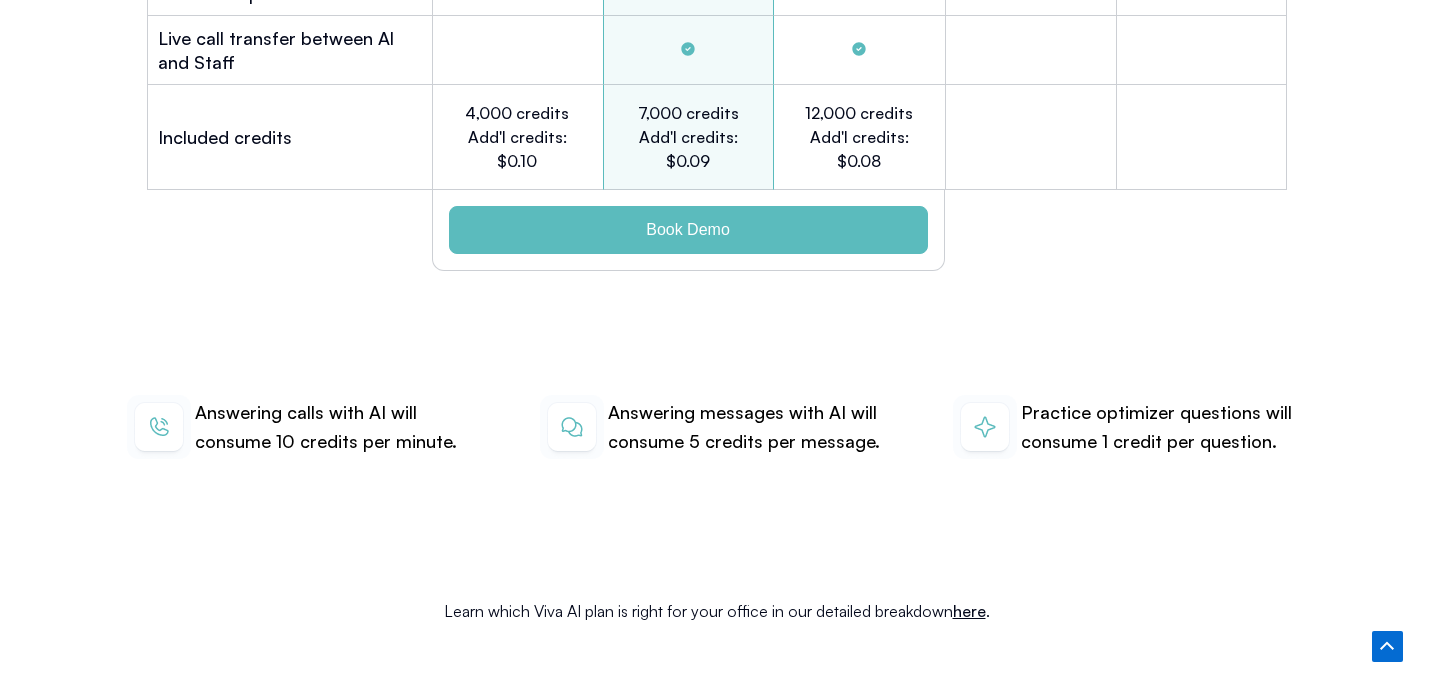 scroll, scrollTop: 6643, scrollLeft: 0, axis: vertical 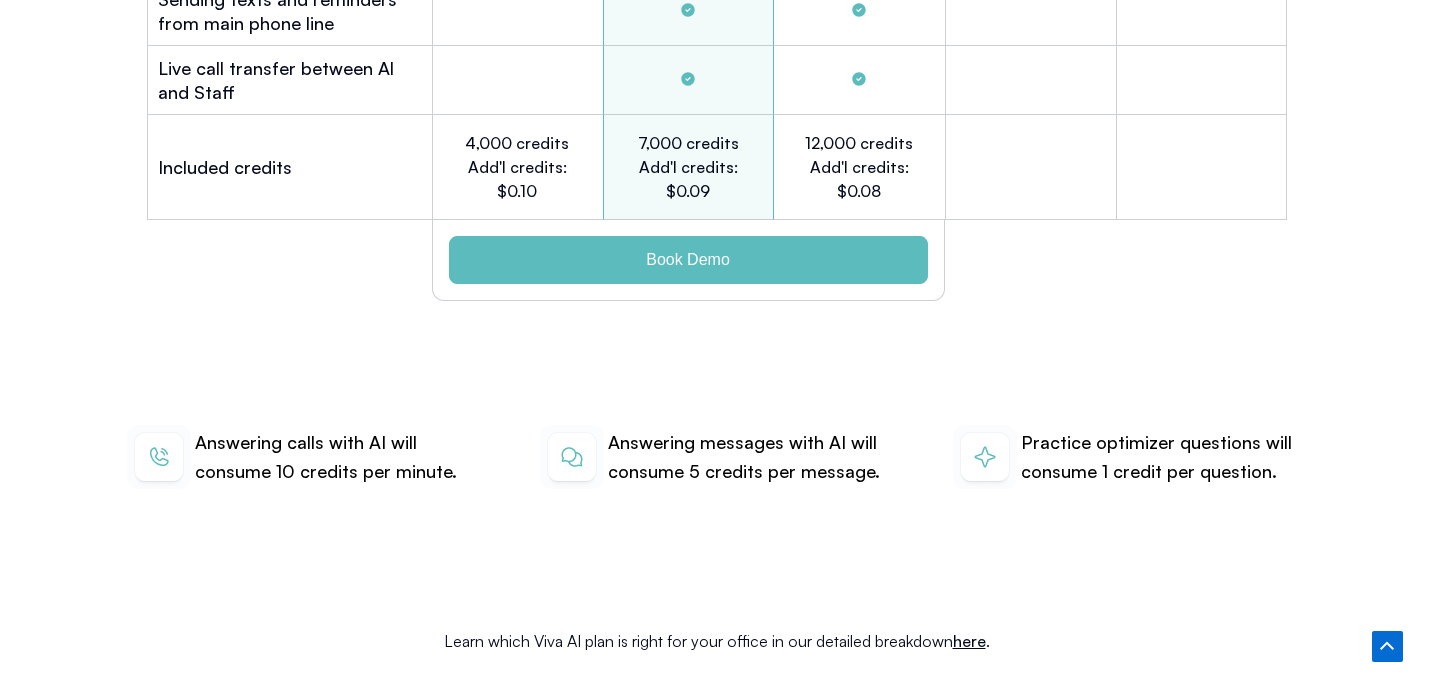 click at bounding box center [289, 260] 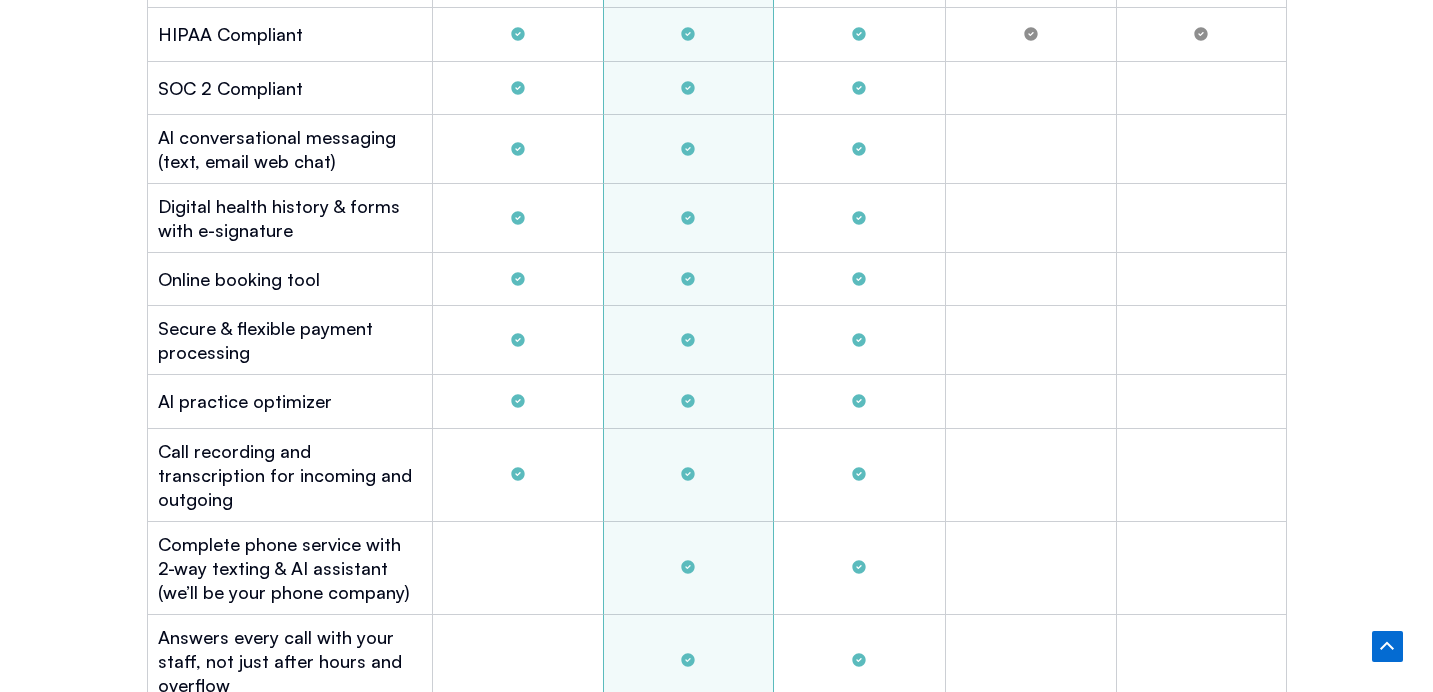 click at bounding box center [517, 218] 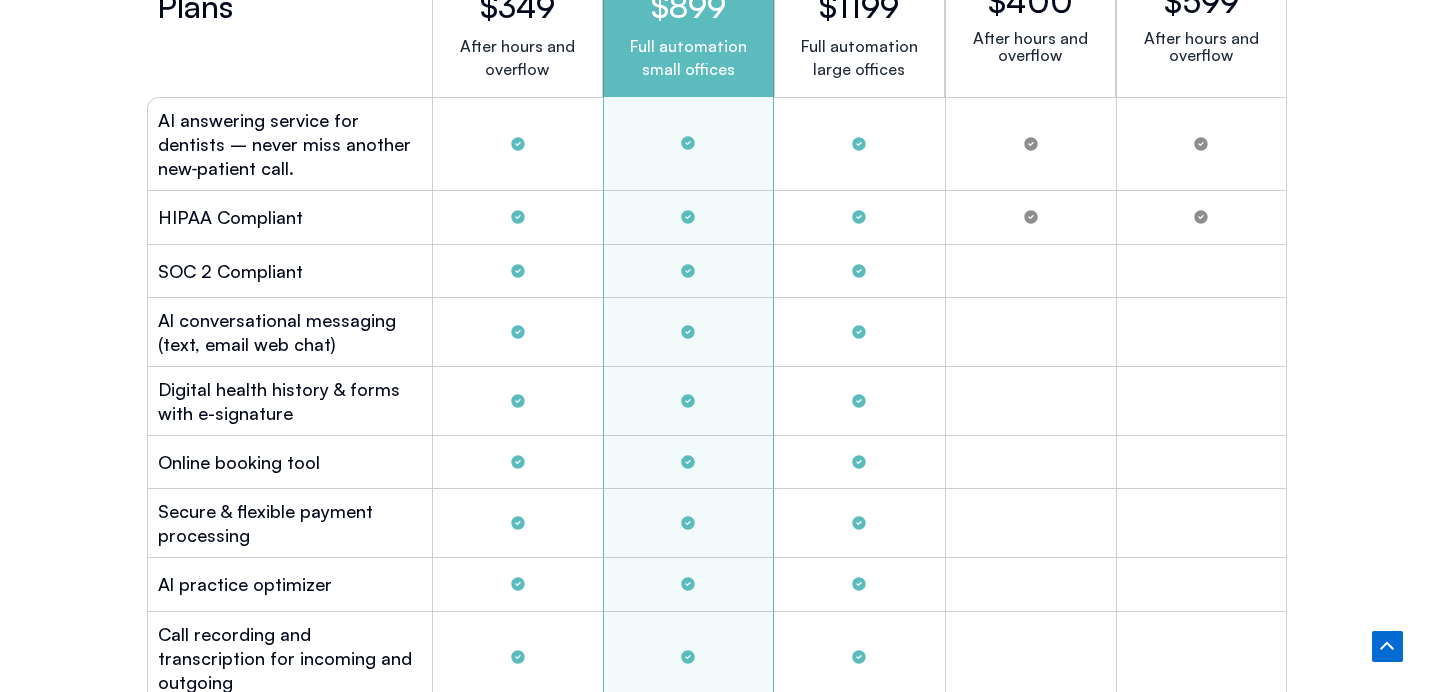 scroll, scrollTop: 5457, scrollLeft: 0, axis: vertical 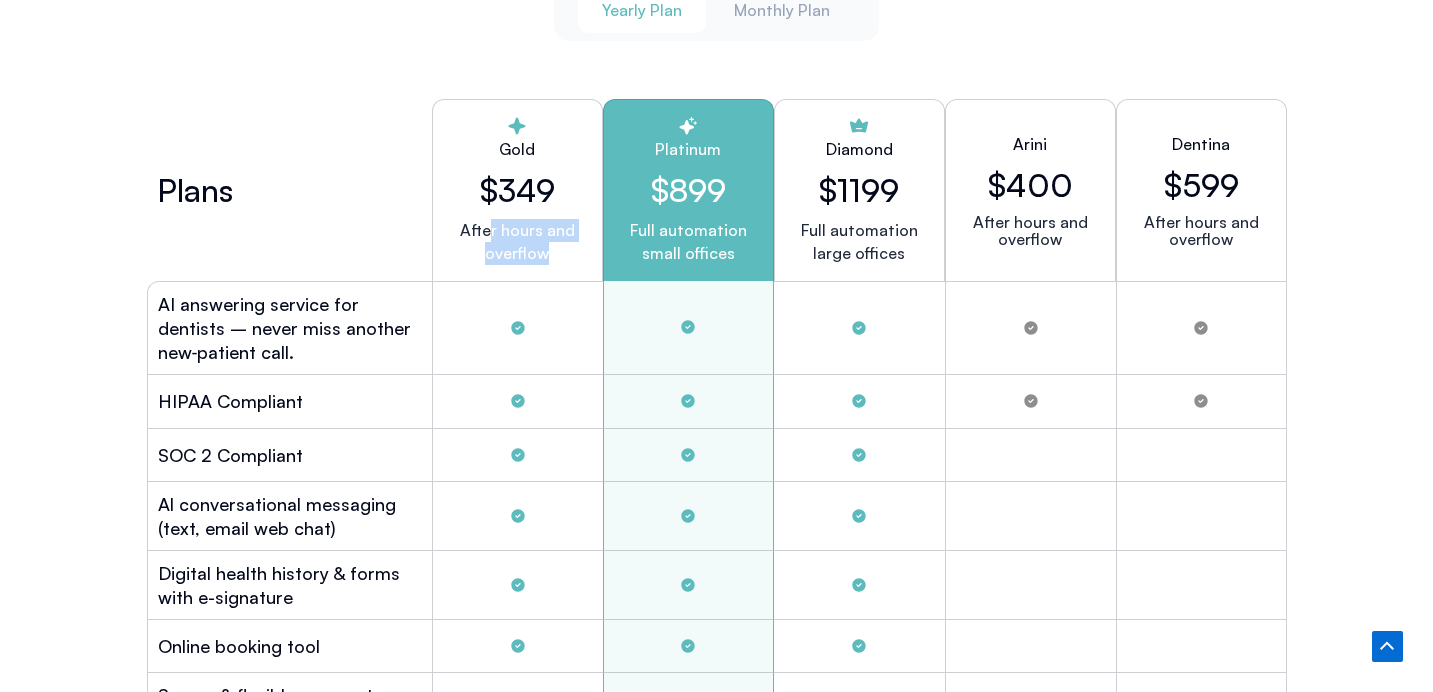 drag, startPoint x: 555, startPoint y: 255, endPoint x: 476, endPoint y: 226, distance: 84.15462 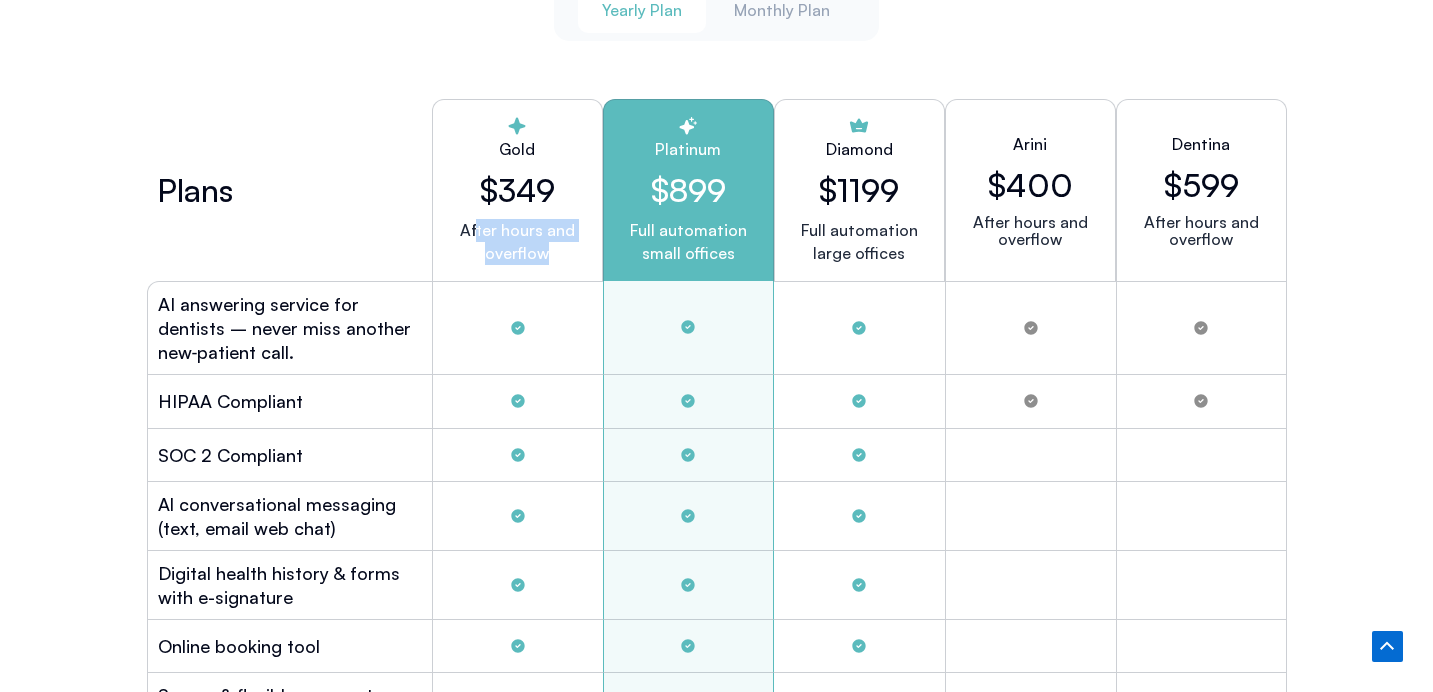 click on "After hours and overflow" at bounding box center [517, 242] 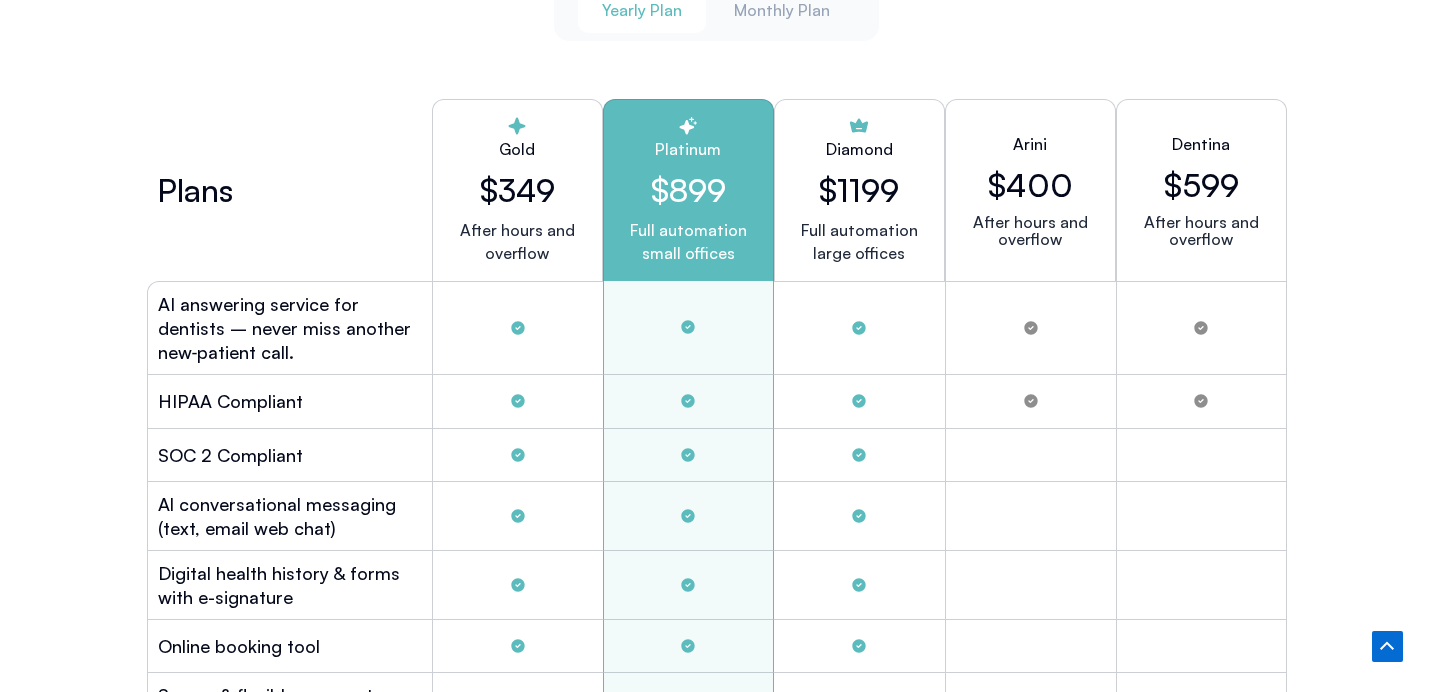click on "After hours and overflow" at bounding box center [517, 242] 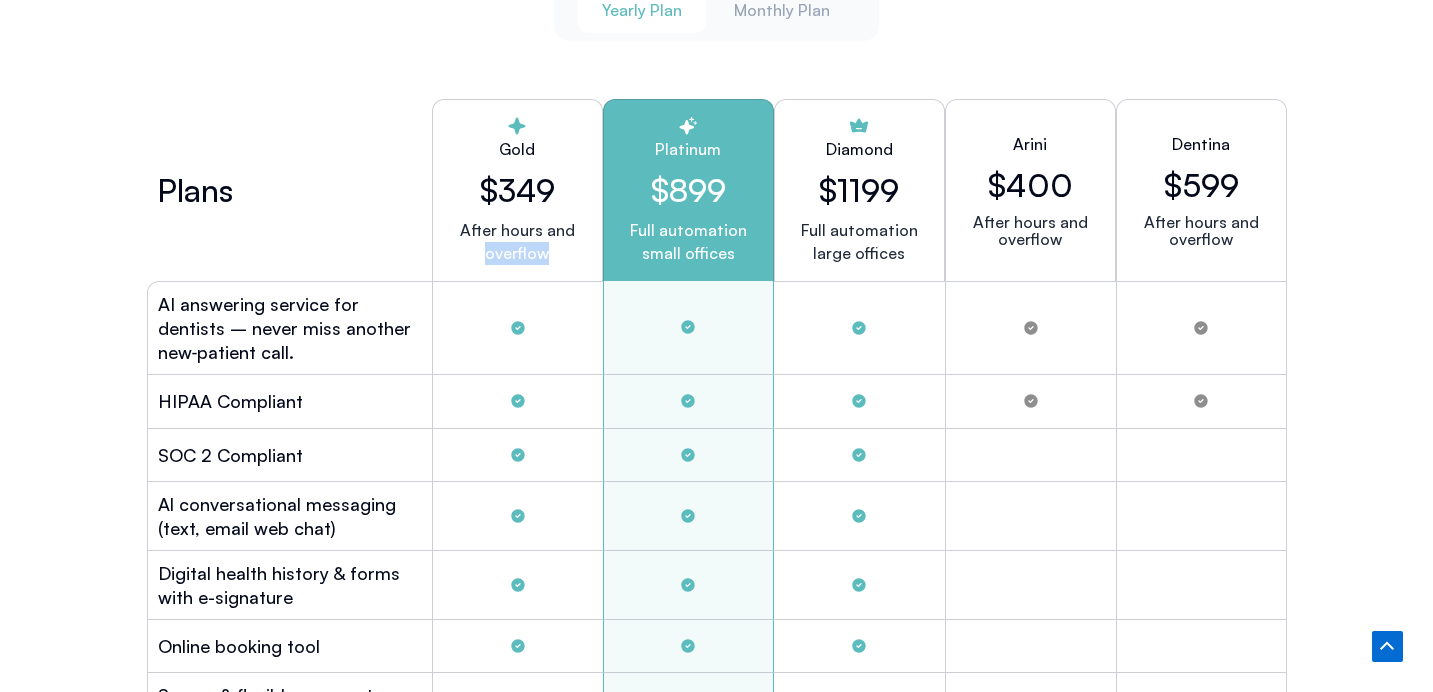 click on "After hours and overflow" at bounding box center (517, 242) 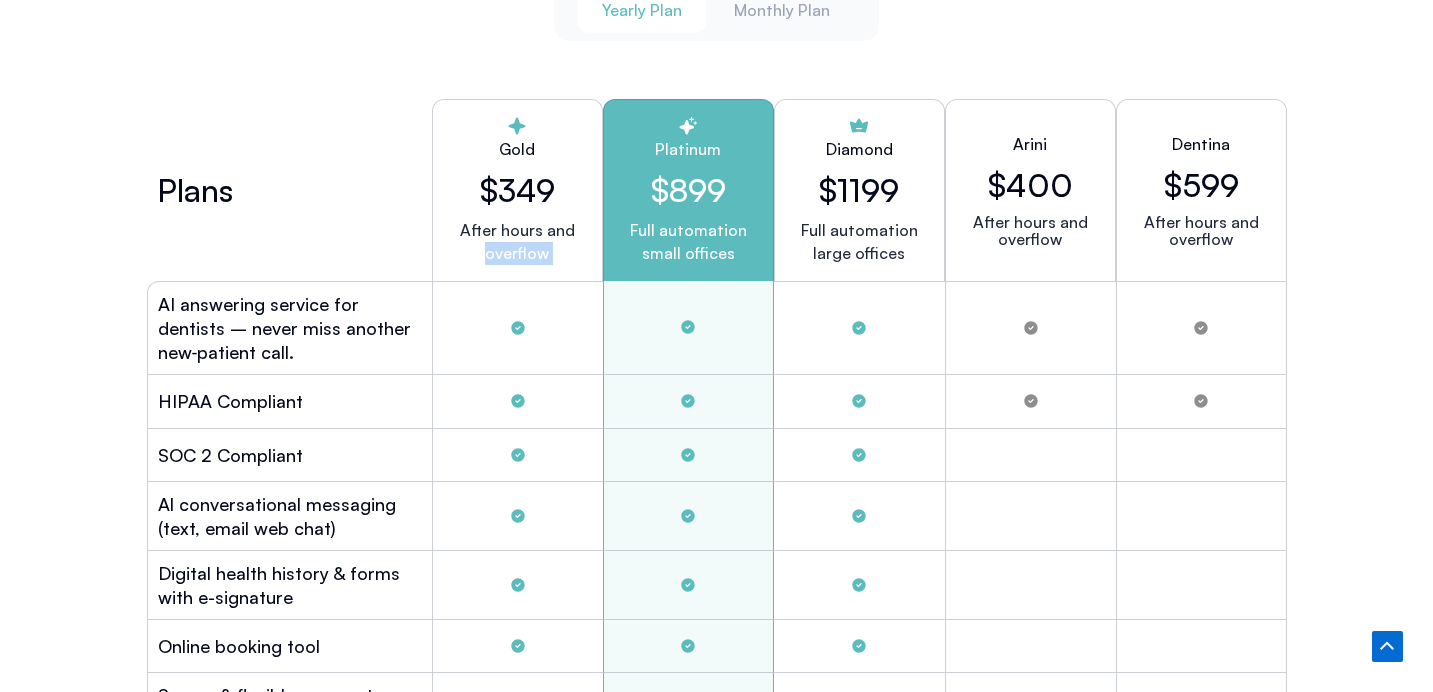 click on "After hours and overflow" at bounding box center [517, 242] 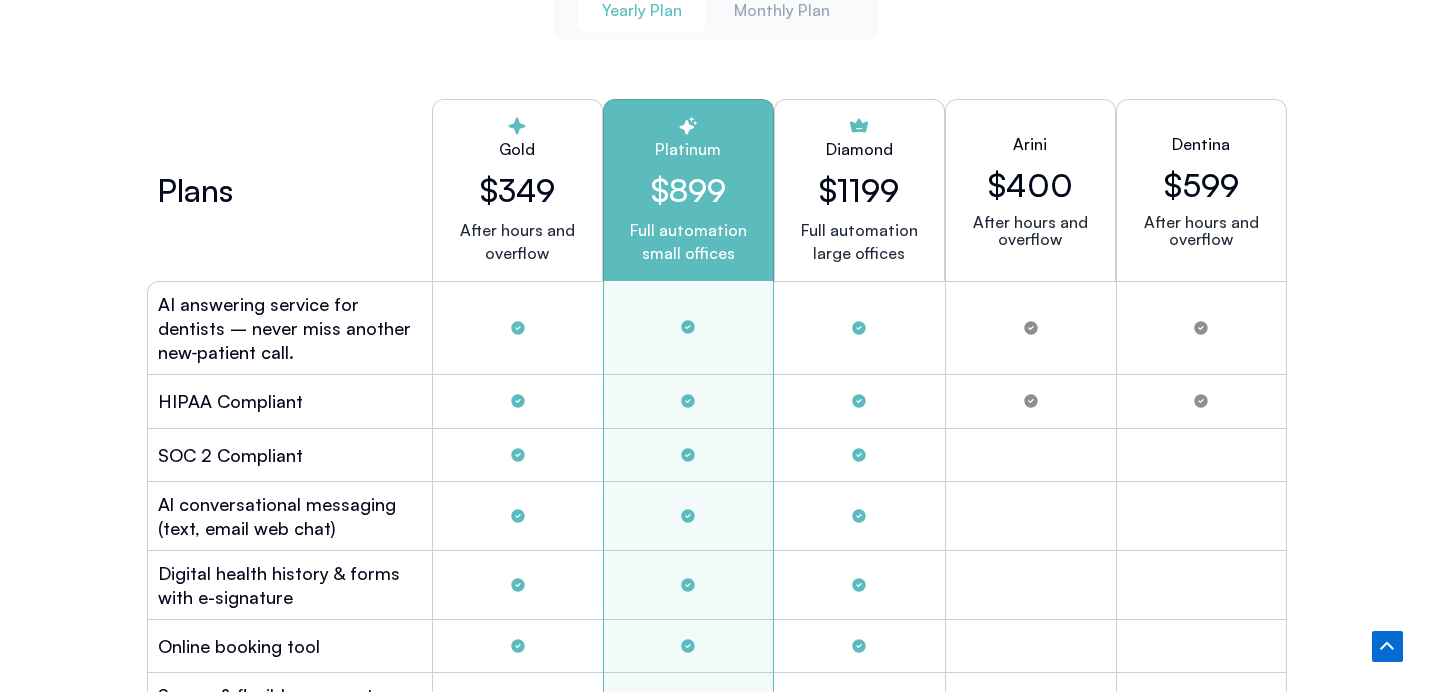 click on "AI answering service for dentists – never miss another new‑patient call." at bounding box center [289, 328] 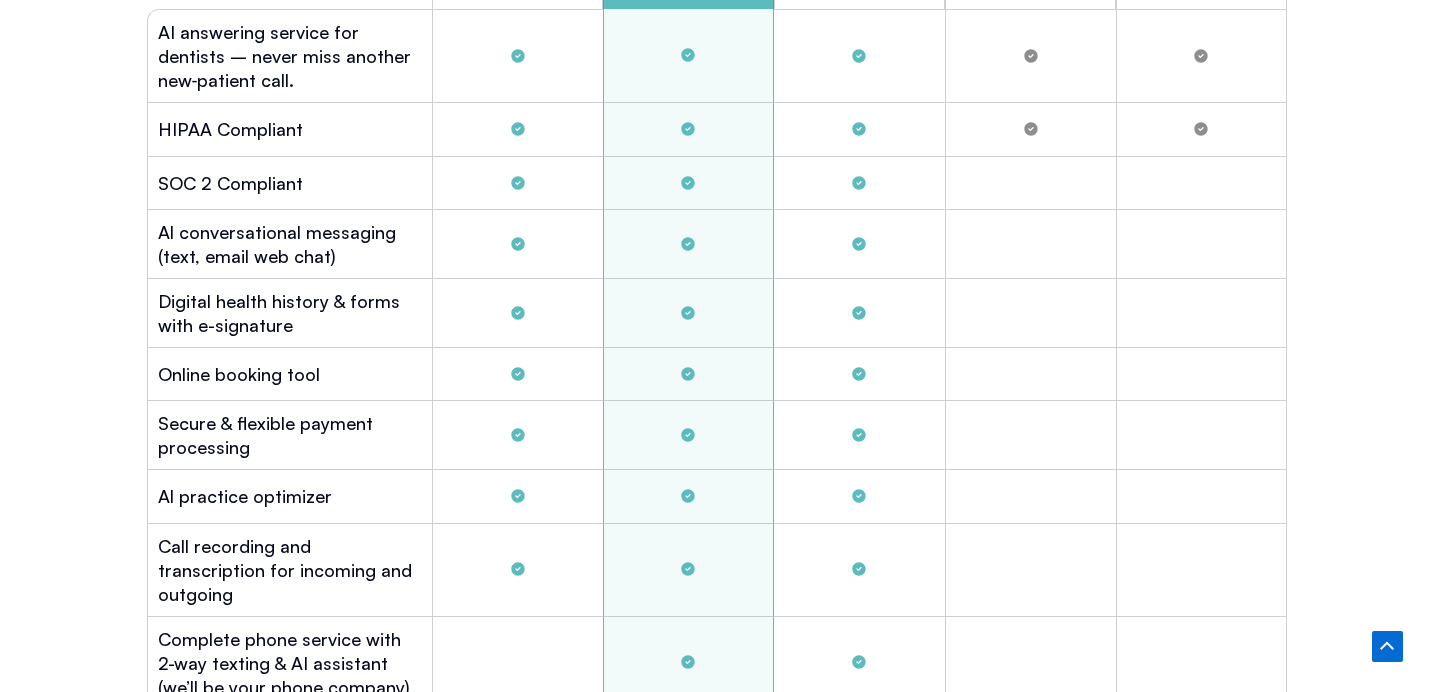 scroll, scrollTop: 5732, scrollLeft: 0, axis: vertical 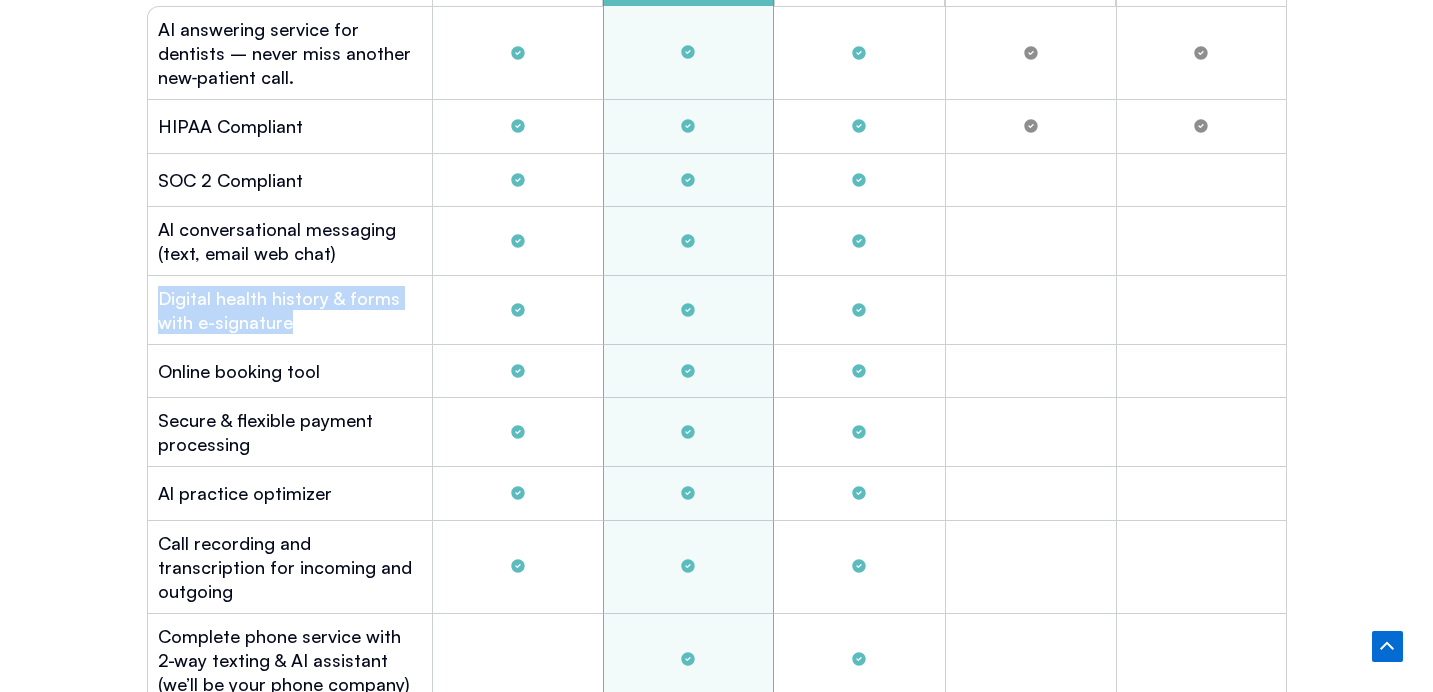 drag, startPoint x: 261, startPoint y: 326, endPoint x: 141, endPoint y: 294, distance: 124.1934 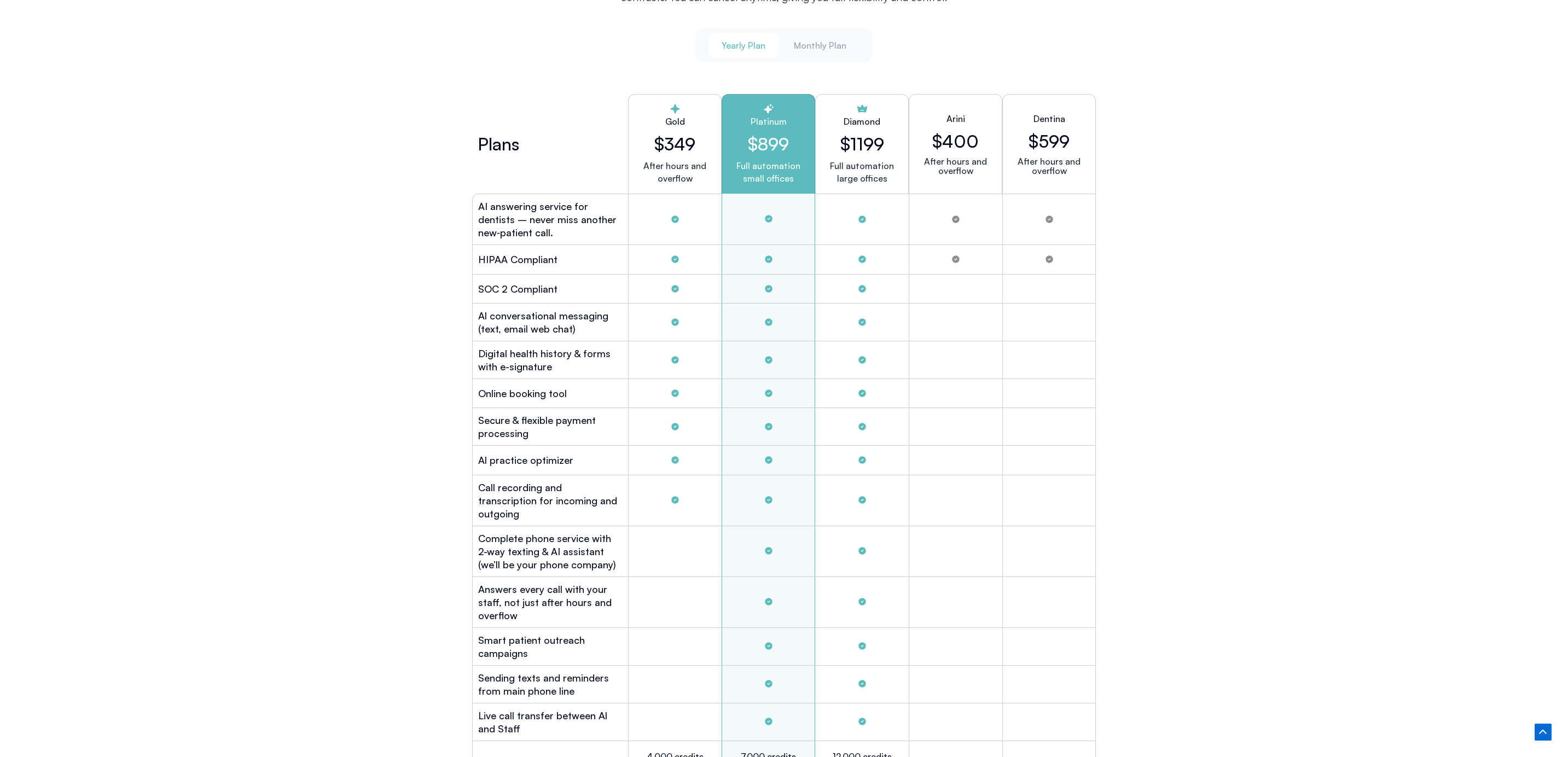 scroll, scrollTop: 2957, scrollLeft: 0, axis: vertical 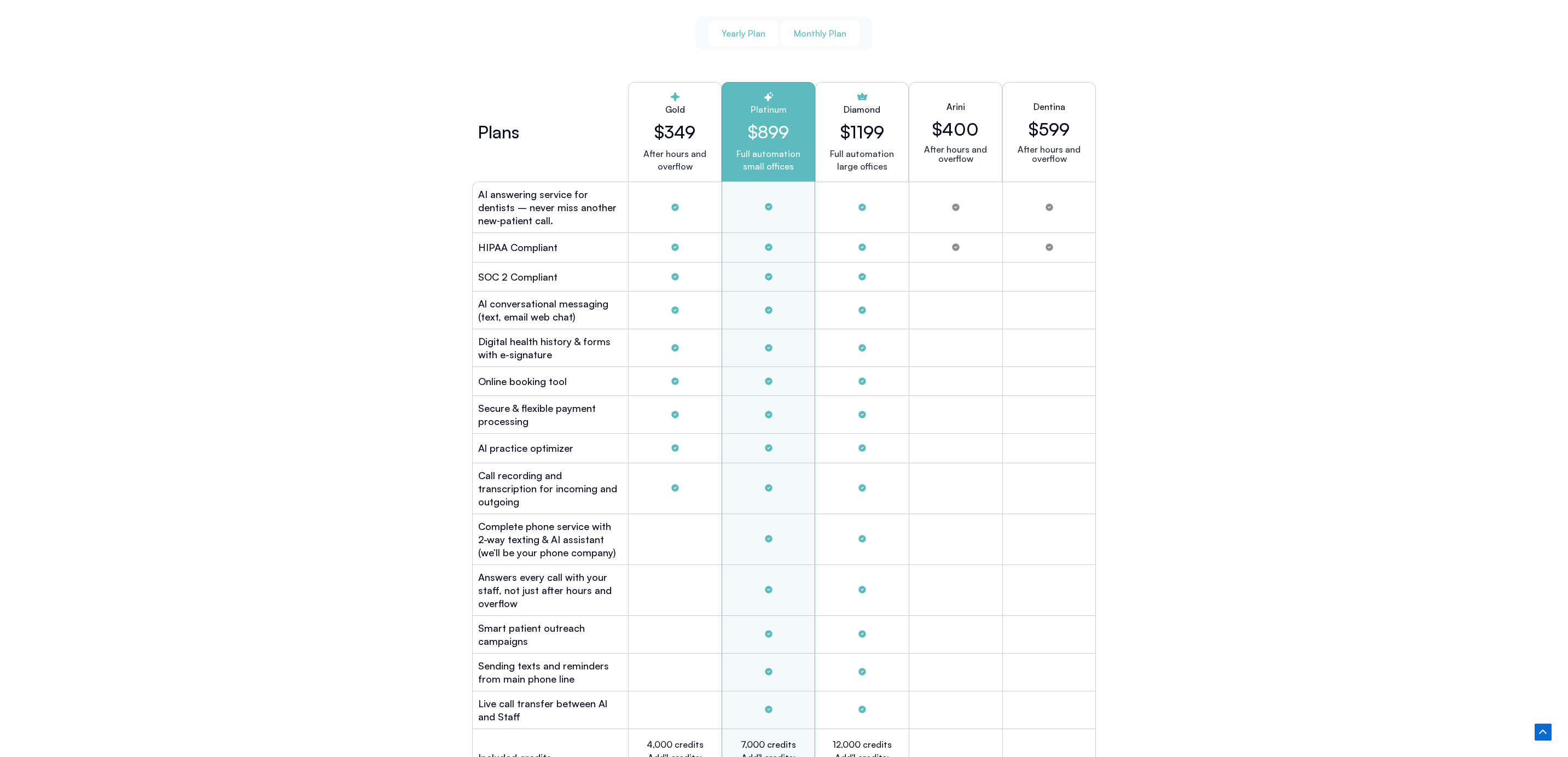 click on "Monthly Plan" at bounding box center [820, 33] 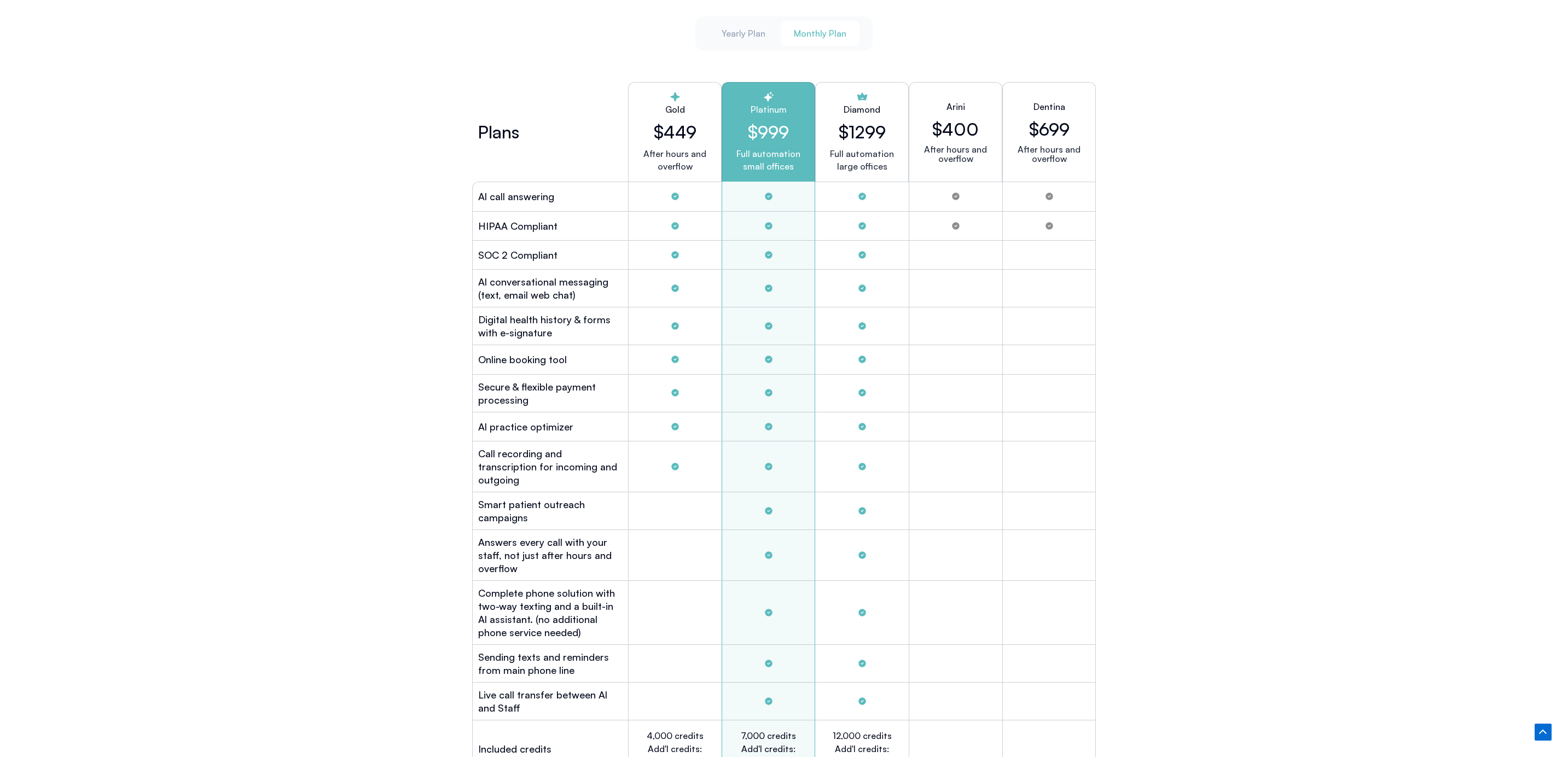 click on "PRICING
No Contracts ― Start with Confidence
We’re so sure you’ll love Viva Al that we make it easy to start. There are no long-term contracts. You can cancel anytime, giving you full flexibility and control.
Yearly Plan
Monthly Plan
Plans
Gold
$349
After hours and overflow
Platinum
$899
Full automation small offices
Diamond
$1199
Full automation large offices
Arini" at bounding box center (784, 608) 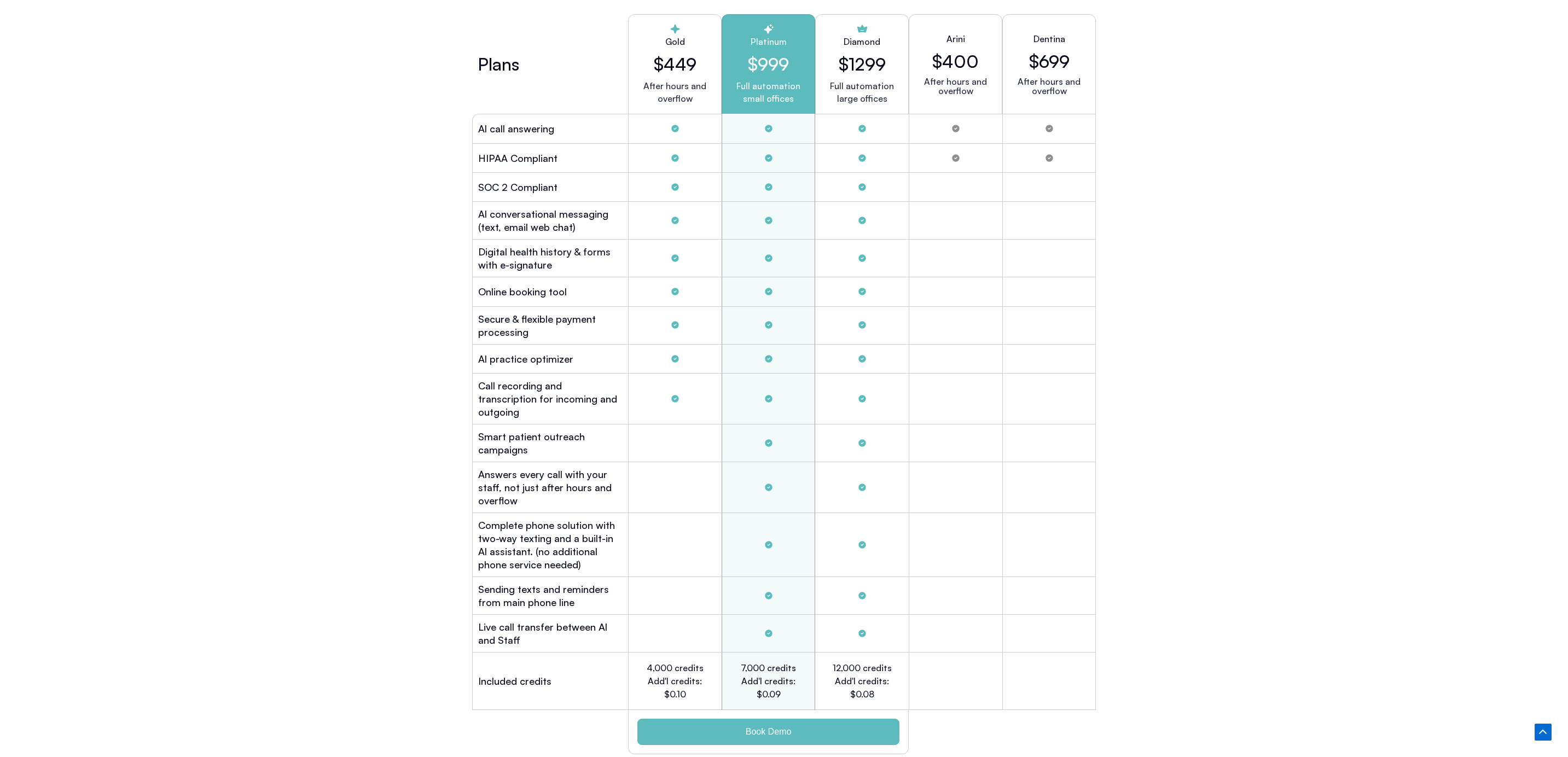 scroll, scrollTop: 3026, scrollLeft: 0, axis: vertical 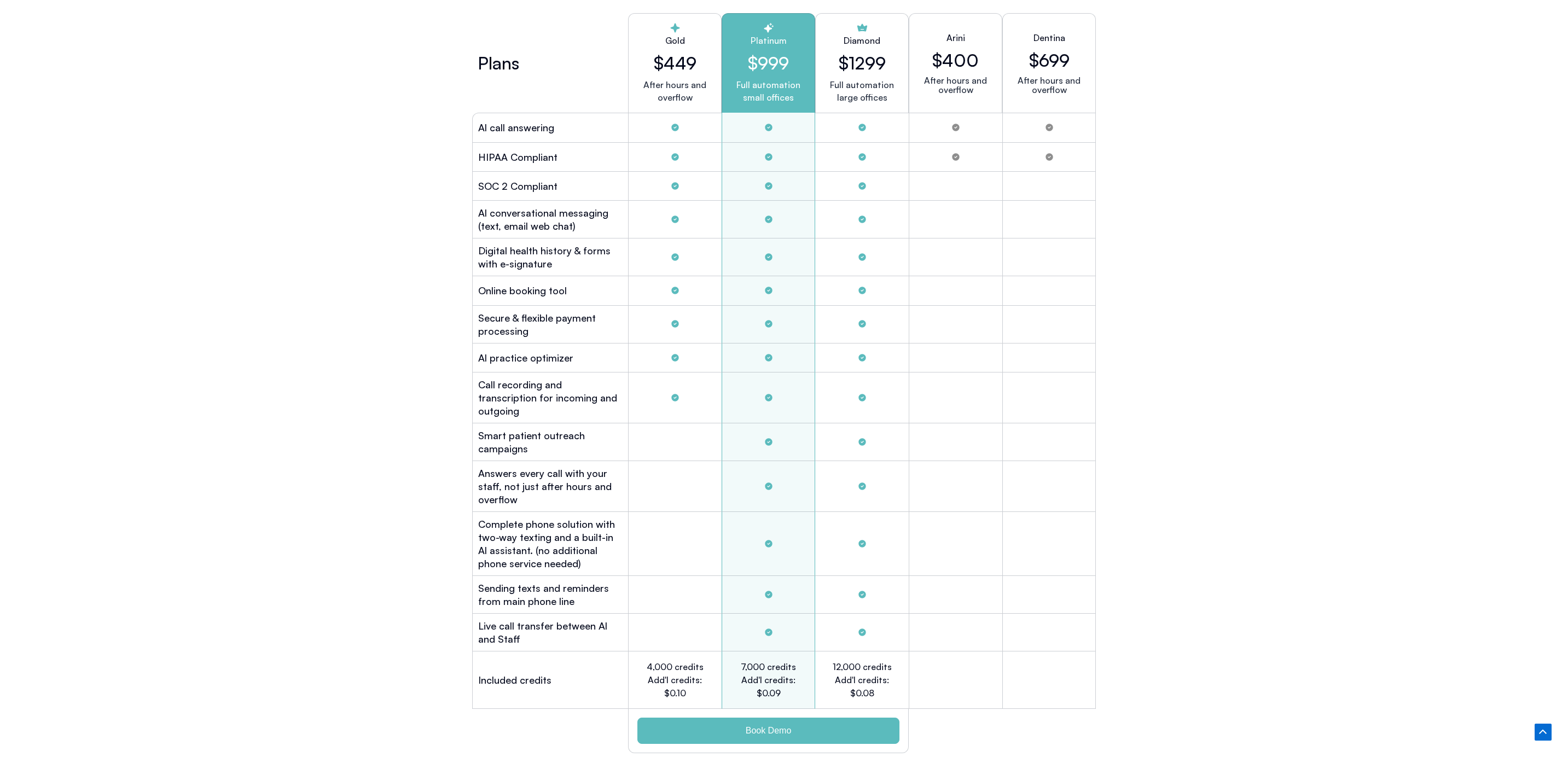 click on "$449" at bounding box center (675, 63) 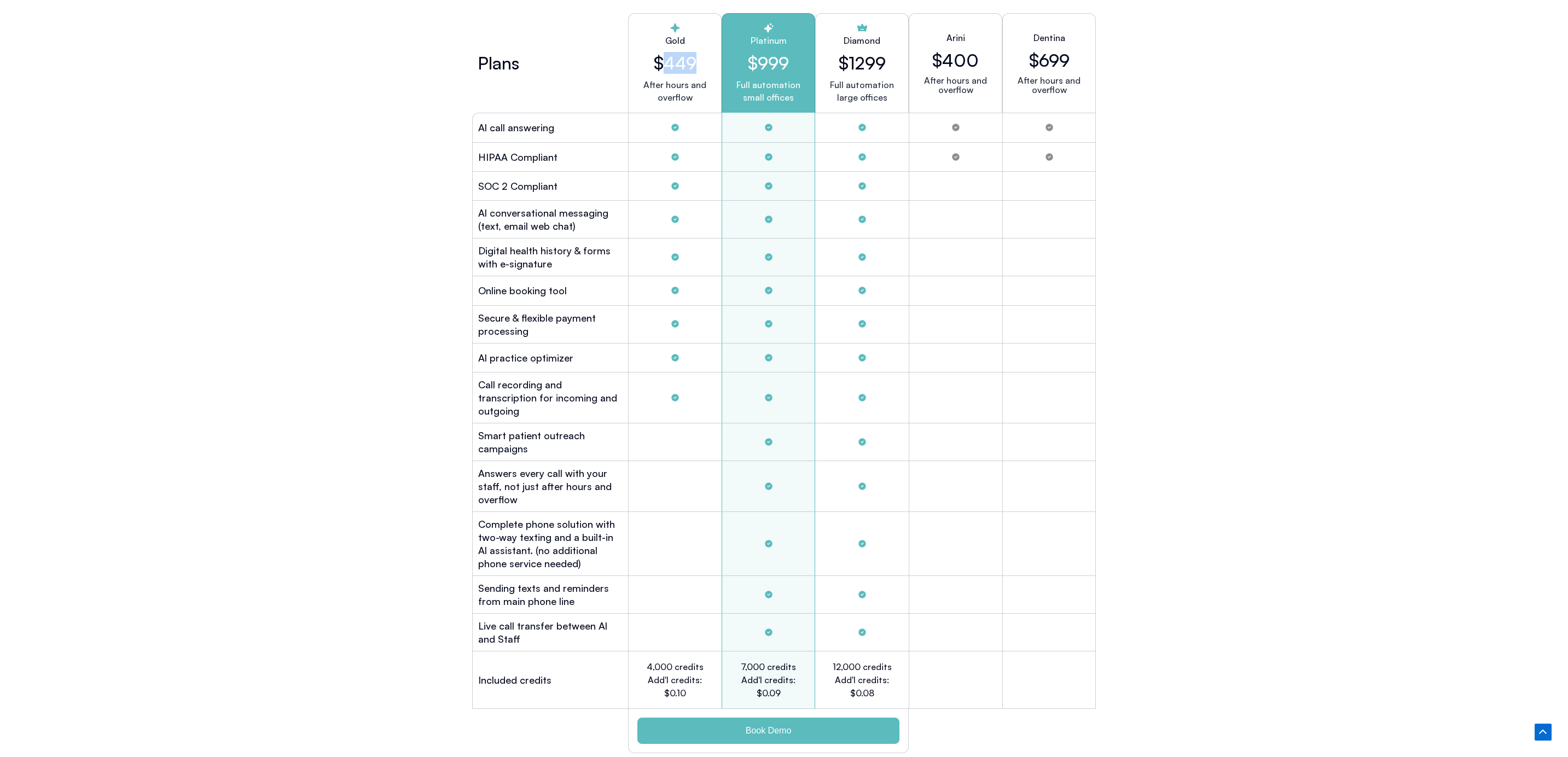 click on "$449" at bounding box center [675, 63] 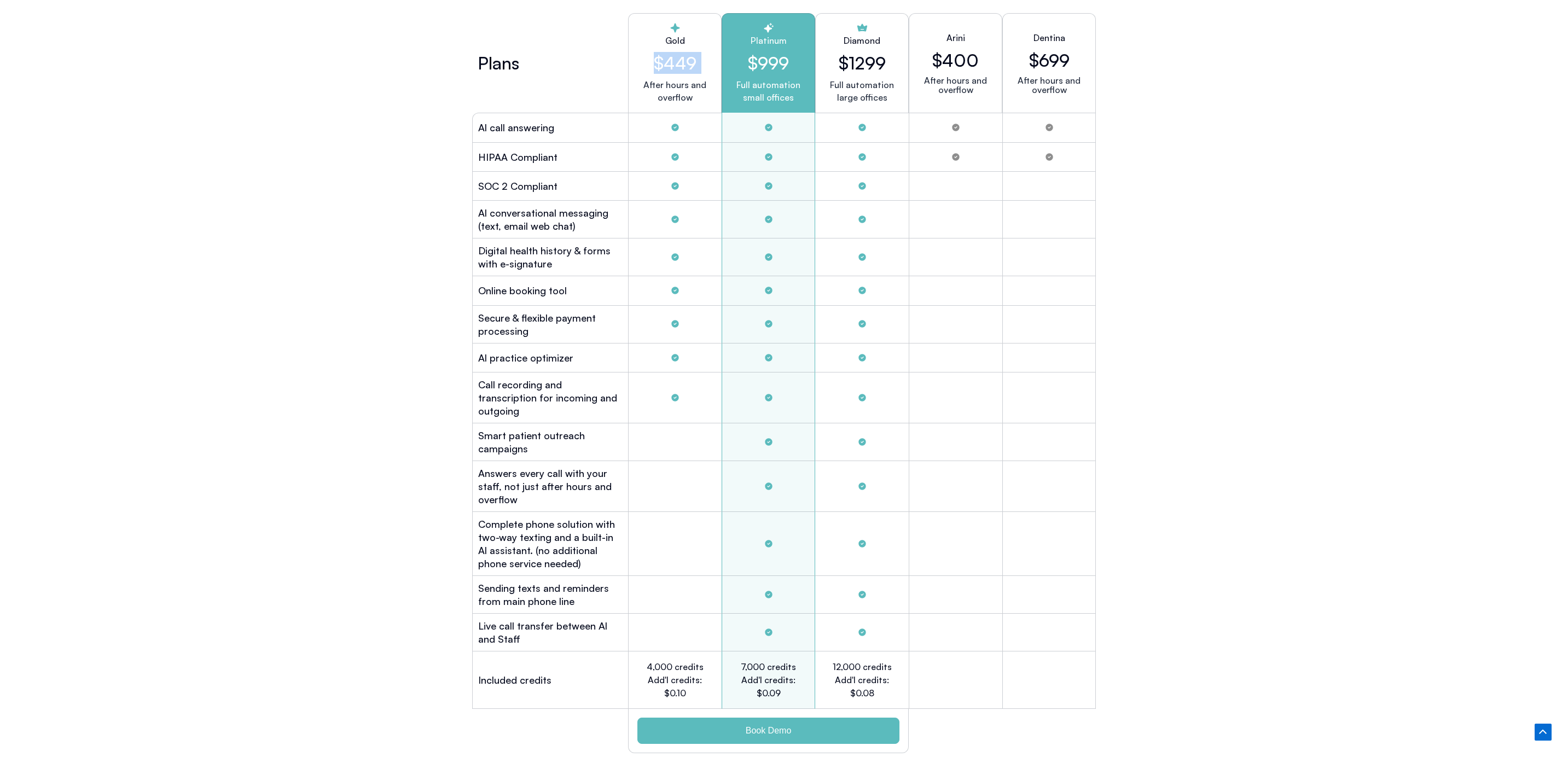 click on "$449" at bounding box center [675, 63] 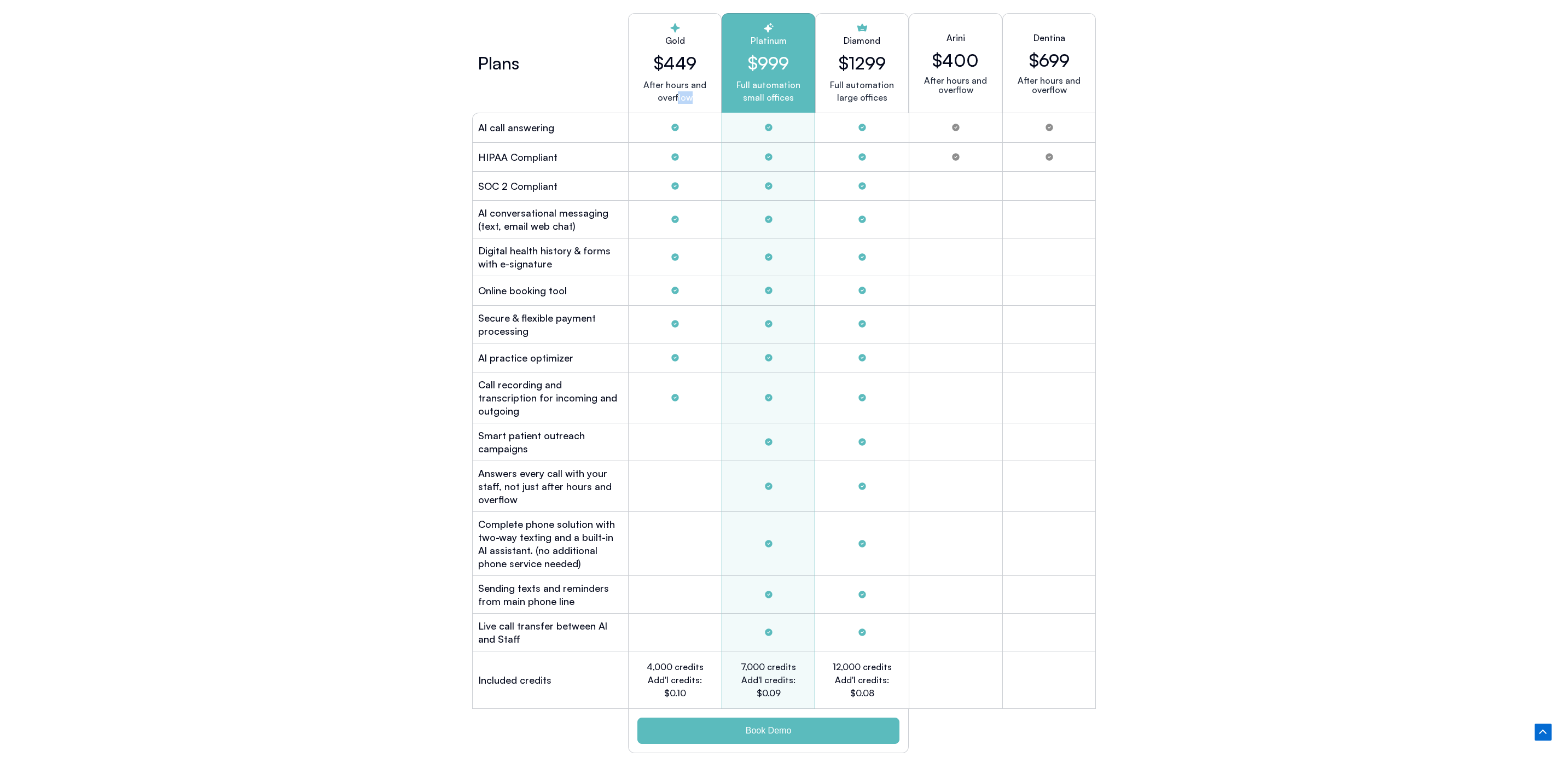 click on "After hours and overflow" at bounding box center (675, 98) 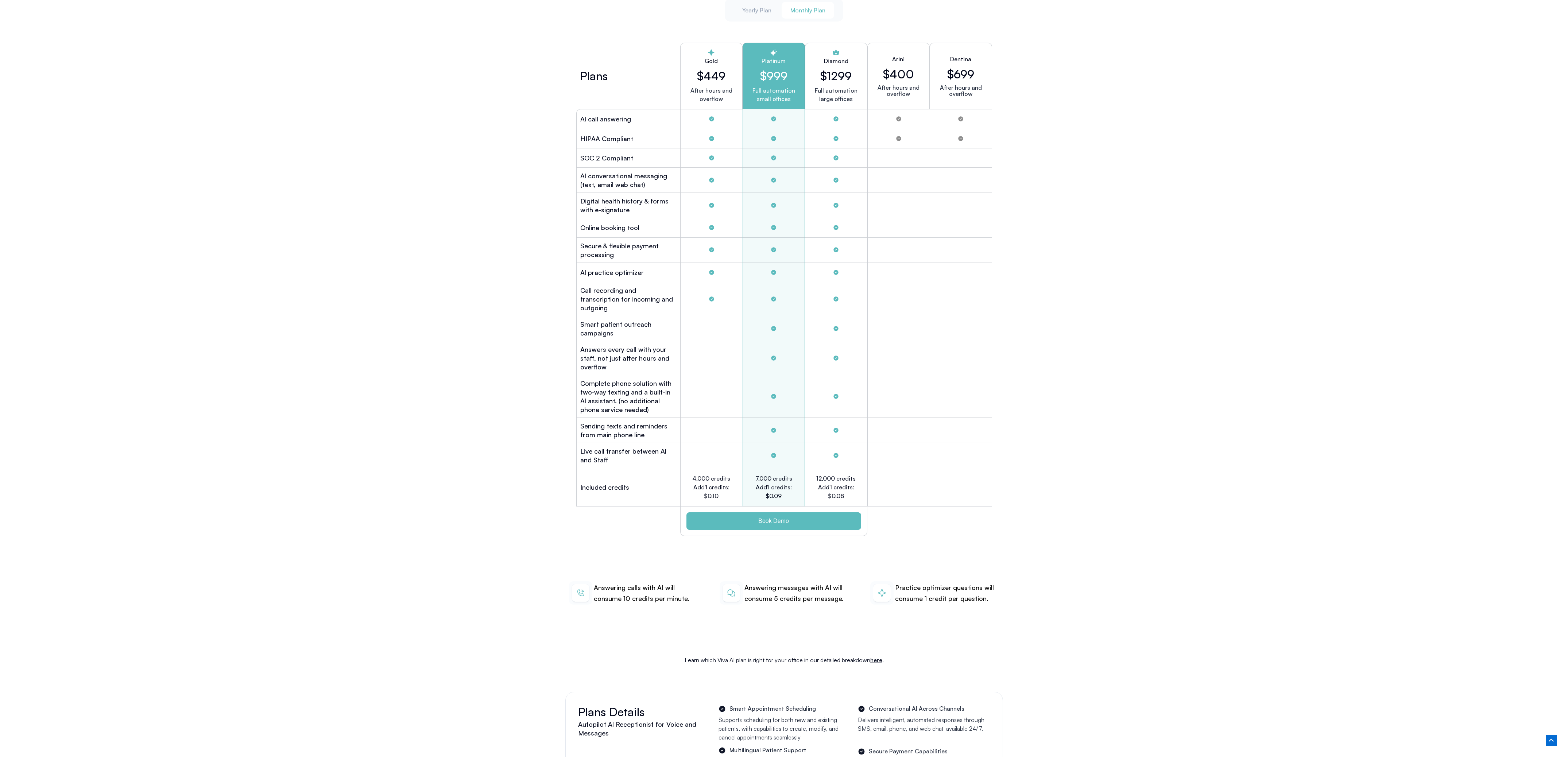 scroll, scrollTop: 1982, scrollLeft: 0, axis: vertical 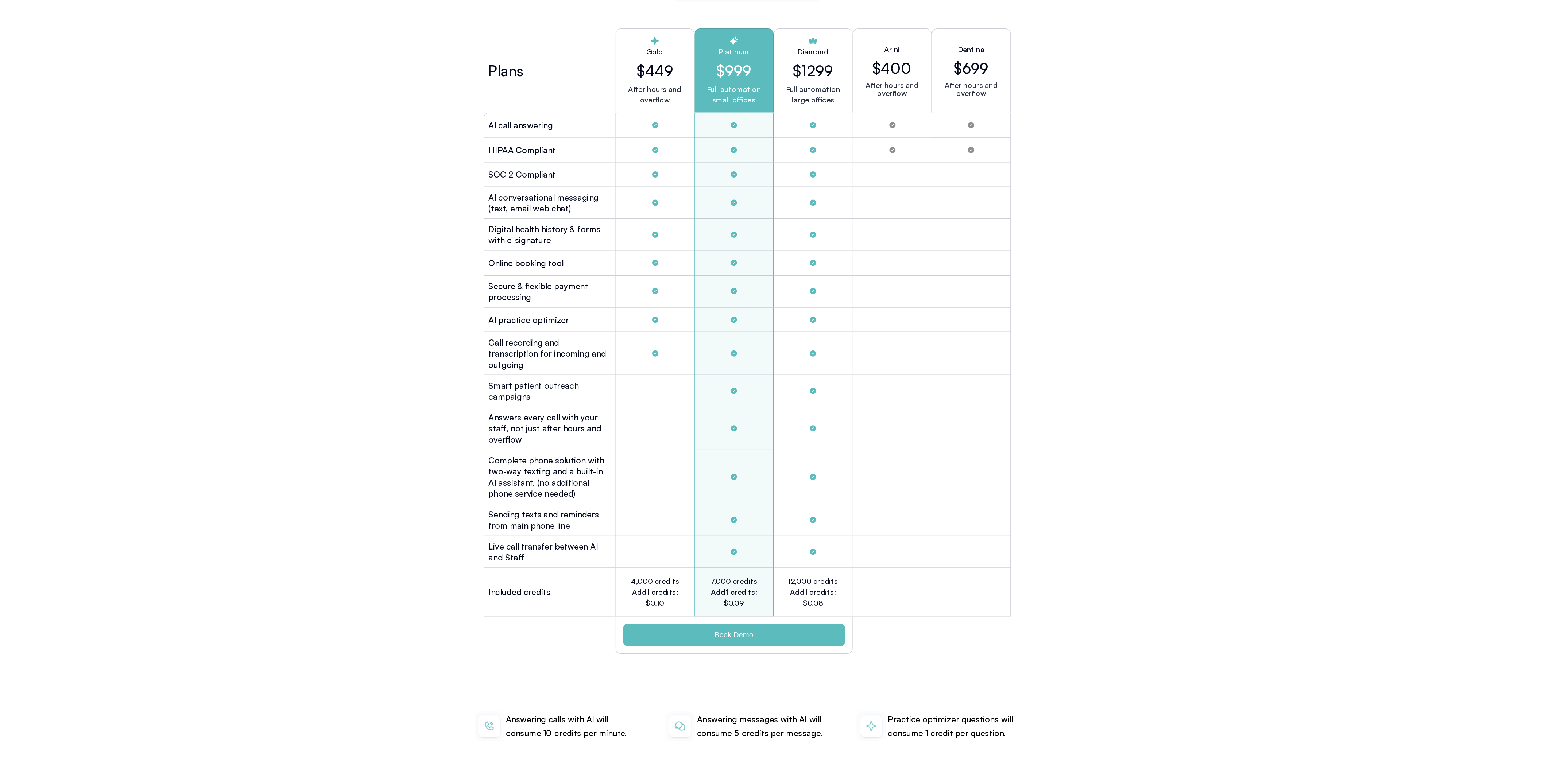 drag, startPoint x: 513, startPoint y: 145, endPoint x: 474, endPoint y: 67, distance: 87.20665 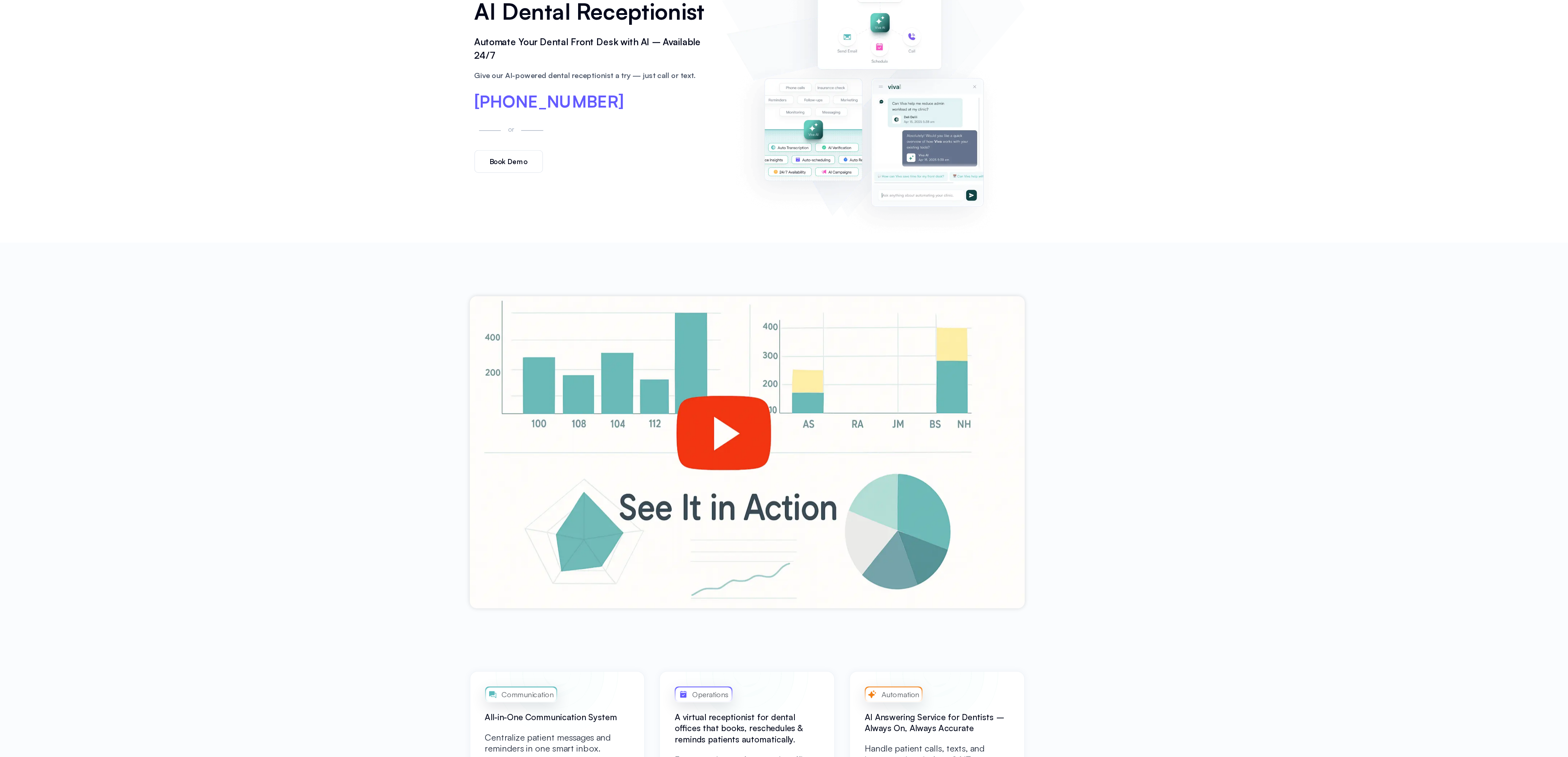 scroll, scrollTop: 0, scrollLeft: 0, axis: both 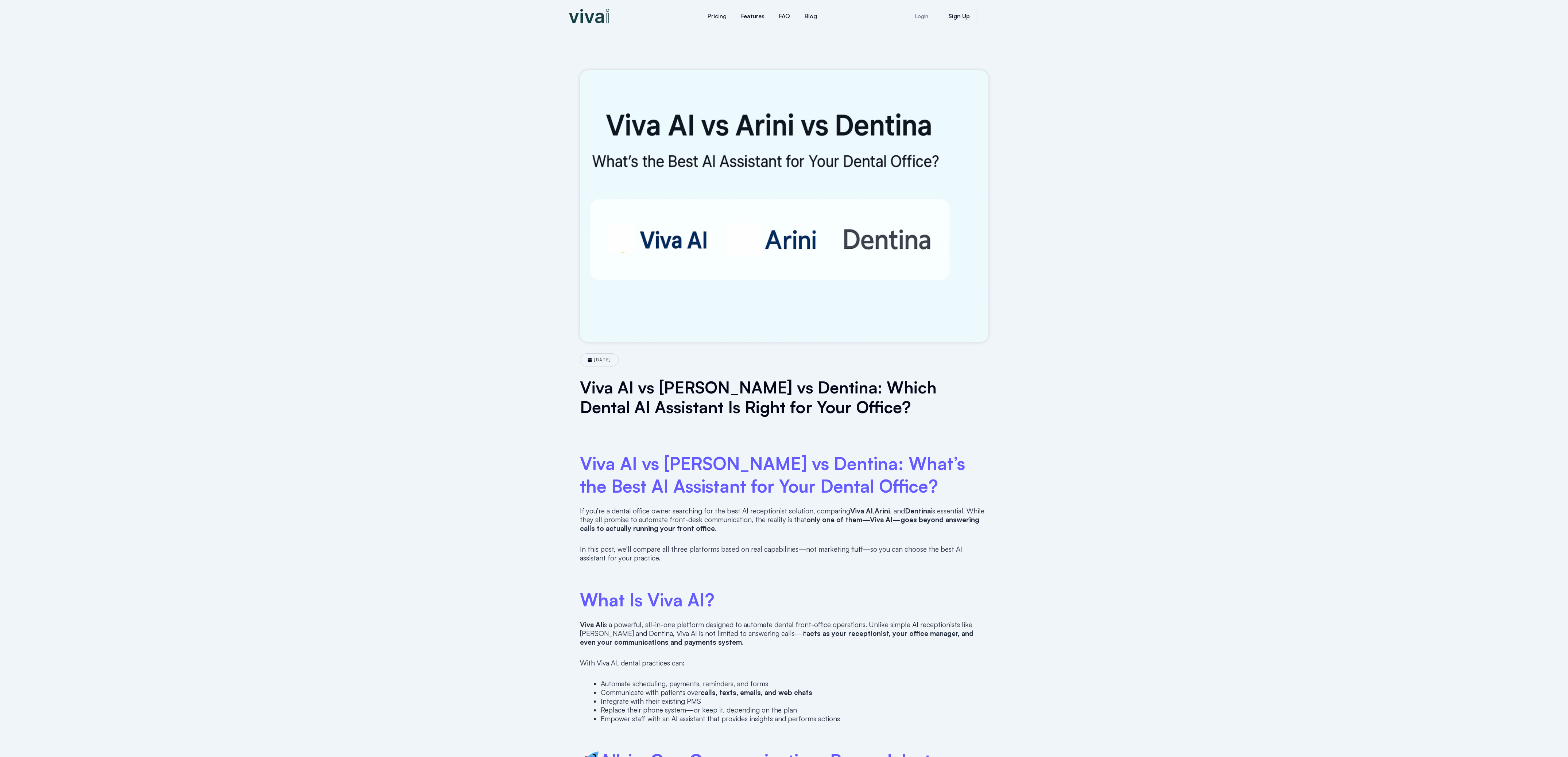 click on "May 20, 2025
Viva AI vs Arini vs Dentina: Which Dental AI Assistant Is Right for Your Office?
Viva AI vs Arini vs Dentina: What’s the Best AI Assistant for Your Dental Office?
If you’re a dental office owner searching for the best AI receptionist solution, comparing  Viva AI ,  Arini , and  Dentina  is essential. While they all promise to automate front-desk communication, the reality is that  only one of them—Viva AI—goes beyond answering calls to actually running your front office .
In this post, we’ll compare all three platforms based on real capabilities—not marketing fluff—so you can choose the best AI assistant for your practice.
What Is Viva AI?
Viva AI .
With Viva AI, dental practices can:
Communicate with patients over" at bounding box center (784, 1140) 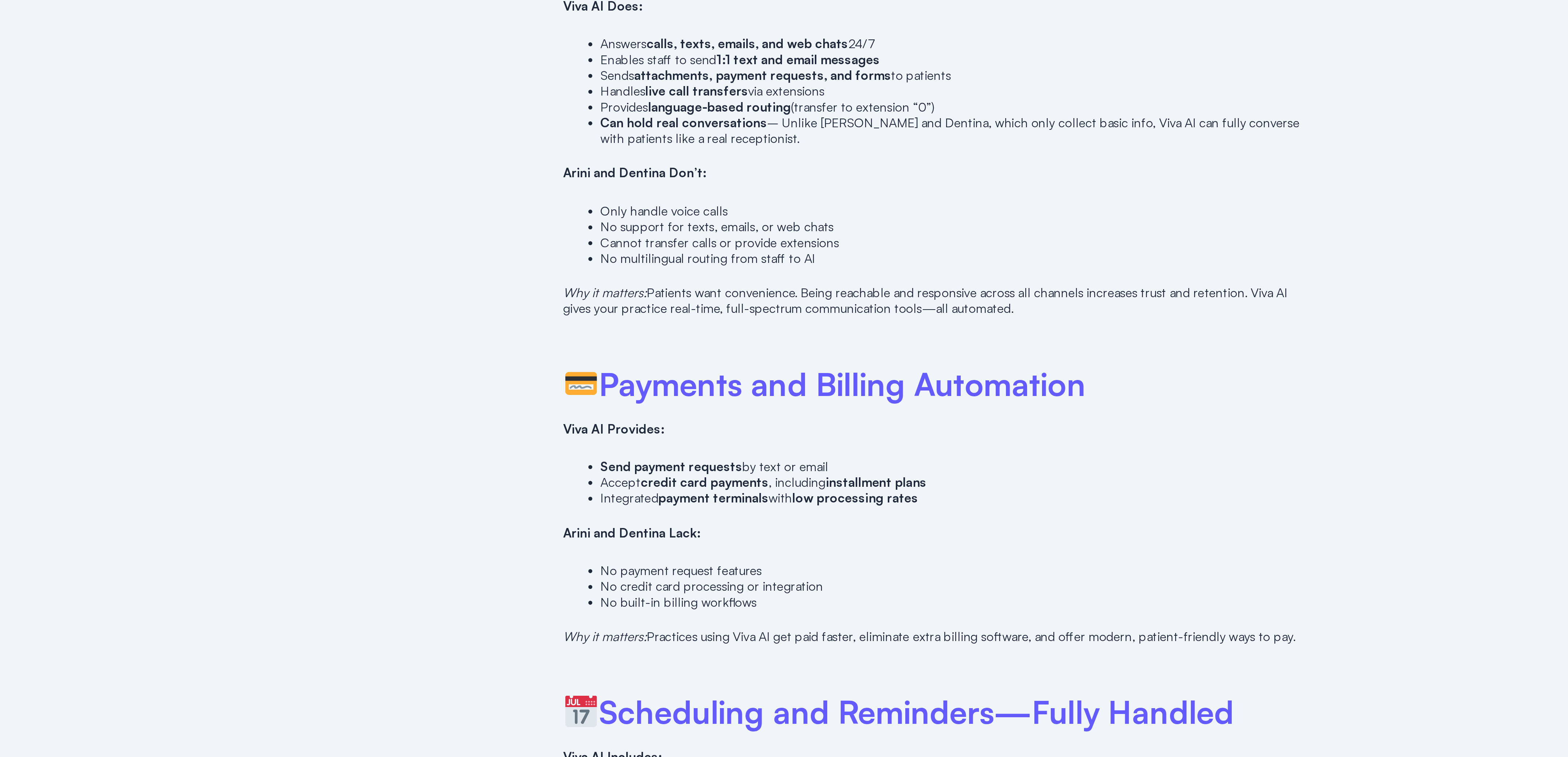 scroll, scrollTop: 475, scrollLeft: 0, axis: vertical 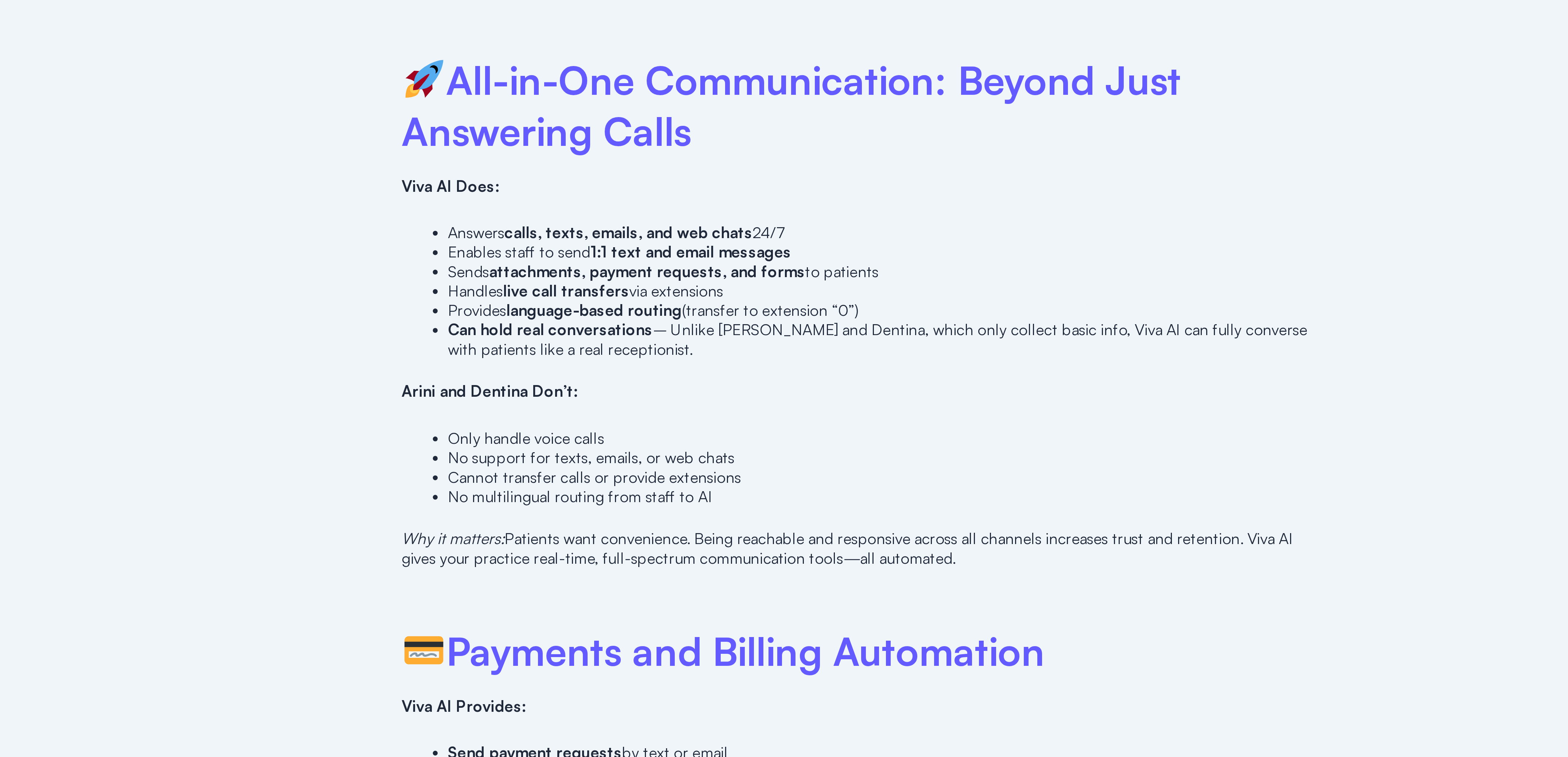 click on "Viva AI vs Arini vs Dentina: What’s the Best AI Assistant for Your Dental Office?
If you’re a dental office owner searching for the best AI receptionist solution, comparing  Viva AI ,  Arini , and  Dentina  is essential. While they all promise to automate front-desk communication, the reality is that  only one of them—Viva AI—goes beyond answering calls to actually running your front office .
In this post, we’ll compare all three platforms based on real capabilities—not marketing fluff—so you can choose the best AI assistant for your practice.
What Is Viva AI?
Viva AI  is a powerful, all-in-one platform designed to automate dental front-office operations. Unlike simple AI receptionists like Arini and Dentina, Viva AI is not limited to answering calls—it  acts as your receptionist, your office manager, and even your communications and payments system .
With Viva AI, dental practices can:
Automate scheduling, payments, reminders, and forms" at bounding box center [784, 845] 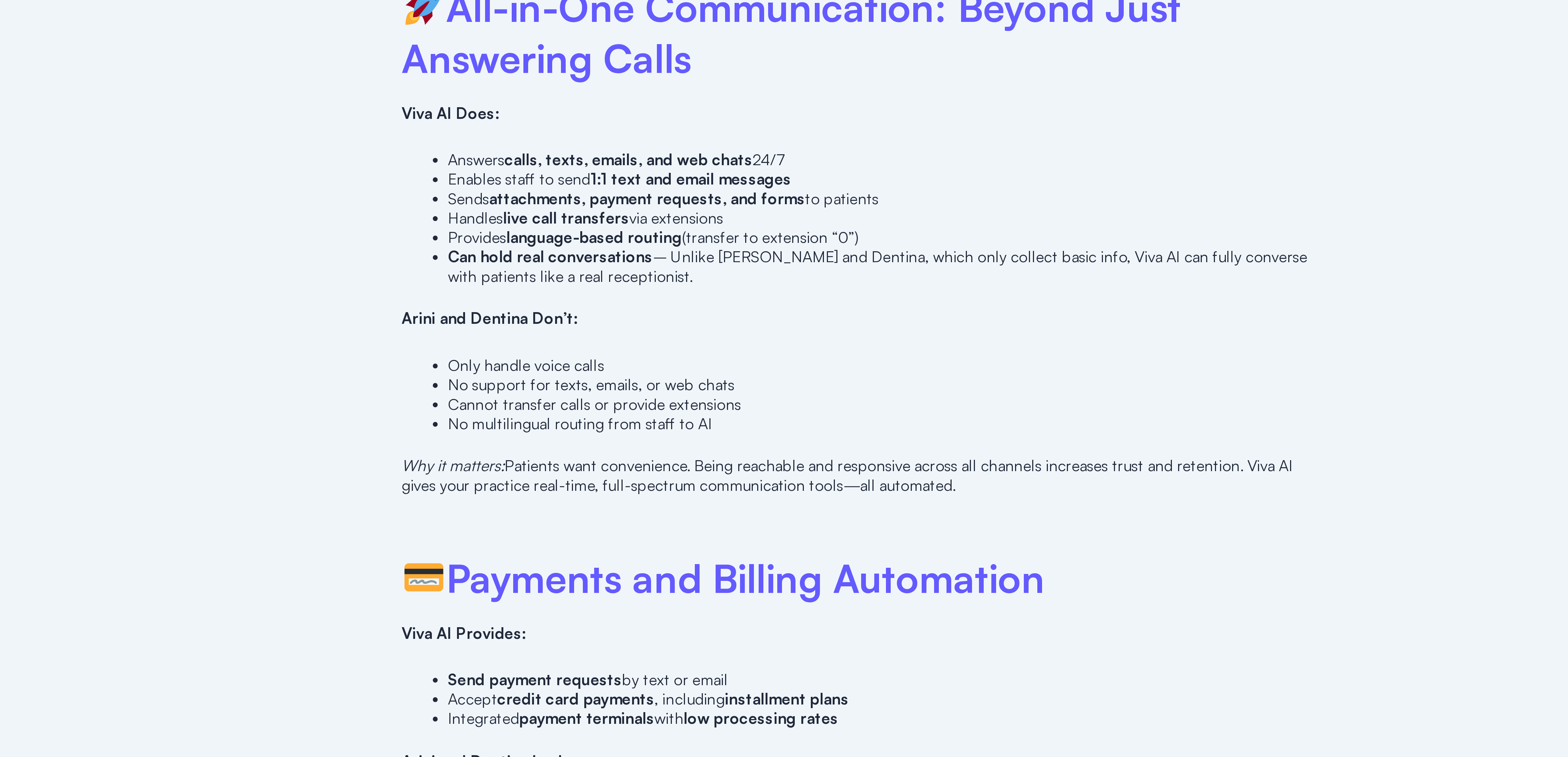 click on "attachments, payment requests, and forms" at bounding box center [690, 372] 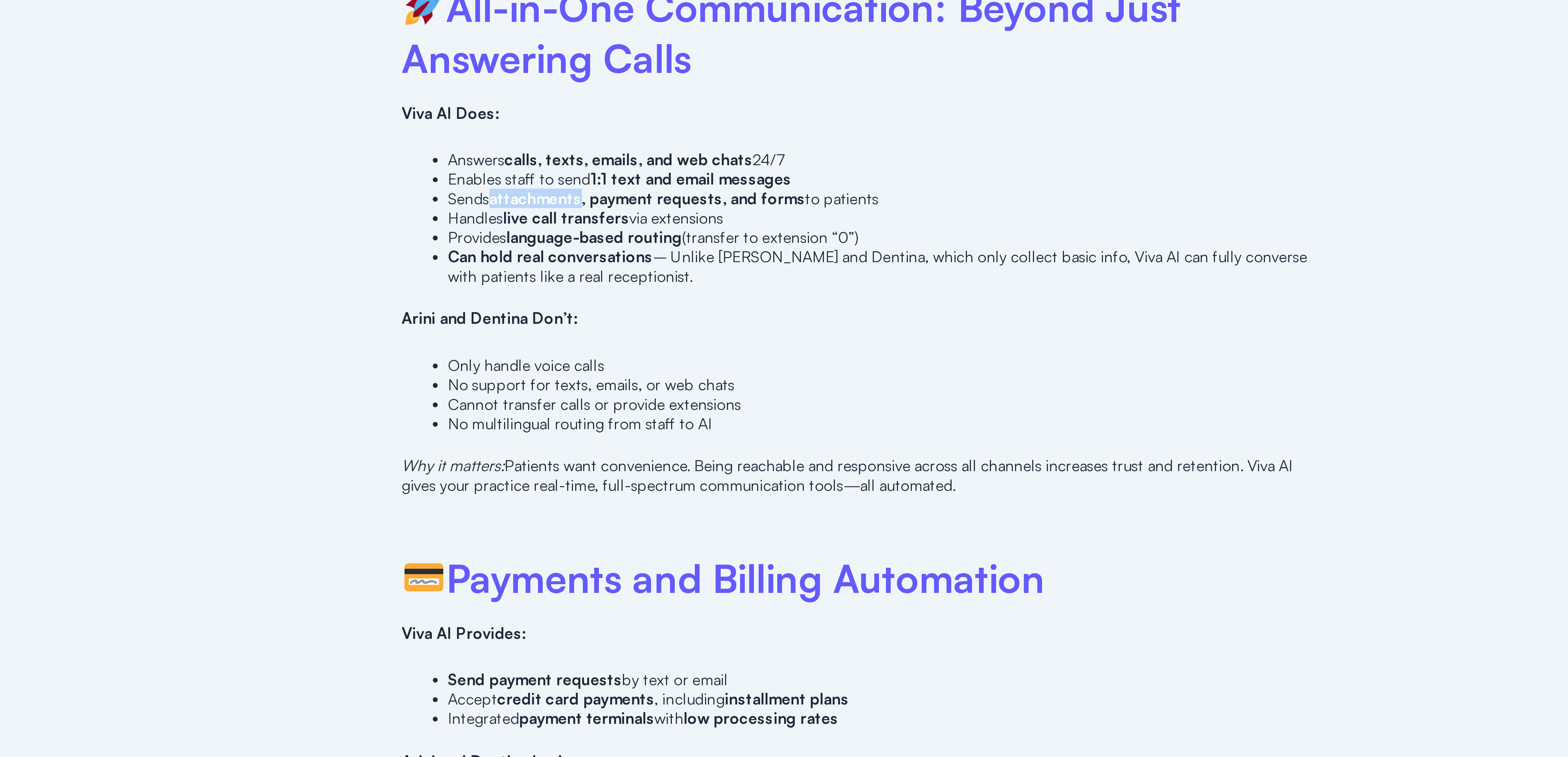 click on "attachments, payment requests, and forms" at bounding box center (690, 372) 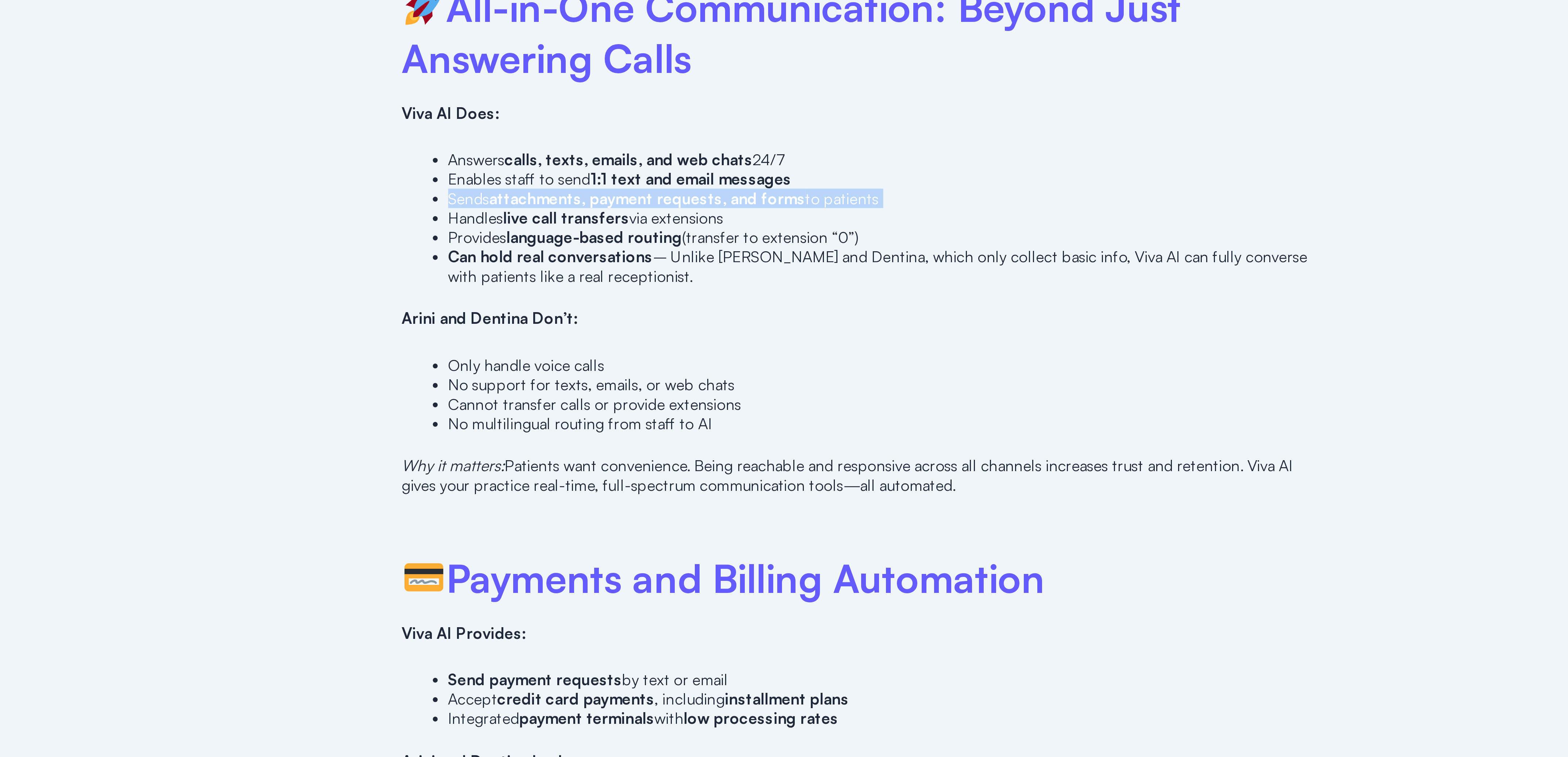 click on "attachments, payment requests, and forms" at bounding box center (690, 372) 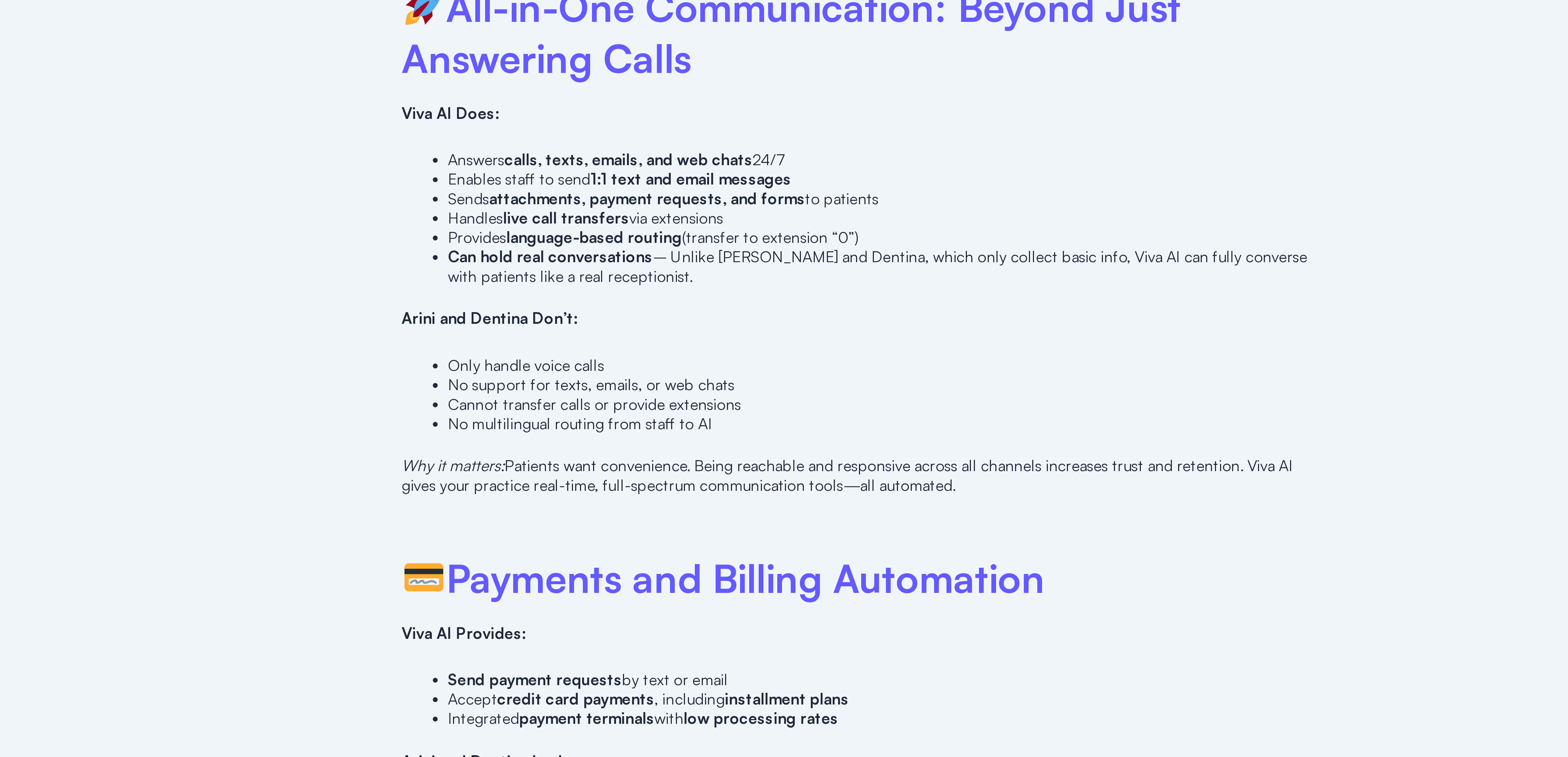 click on "Viva AI vs Arini vs Dentina: What’s the Best AI Assistant for Your Dental Office?
If you’re a dental office owner searching for the best AI receptionist solution, comparing  Viva AI ,  Arini , and  Dentina  is essential. While they all promise to automate front-desk communication, the reality is that  only one of them—Viva AI—goes beyond answering calls to actually running your front office .
In this post, we’ll compare all three platforms based on real capabilities—not marketing fluff—so you can choose the best AI assistant for your practice.
What Is Viva AI?
Viva AI  is a powerful, all-in-one platform designed to automate dental front-office operations. Unlike simple AI receptionists like Arini and Dentina, Viva AI is not limited to answering calls—it  acts as your receptionist, your office manager, and even your communications and payments system .
With Viva AI, dental practices can:
Automate scheduling, payments, reminders, and forms" at bounding box center (784, 845) 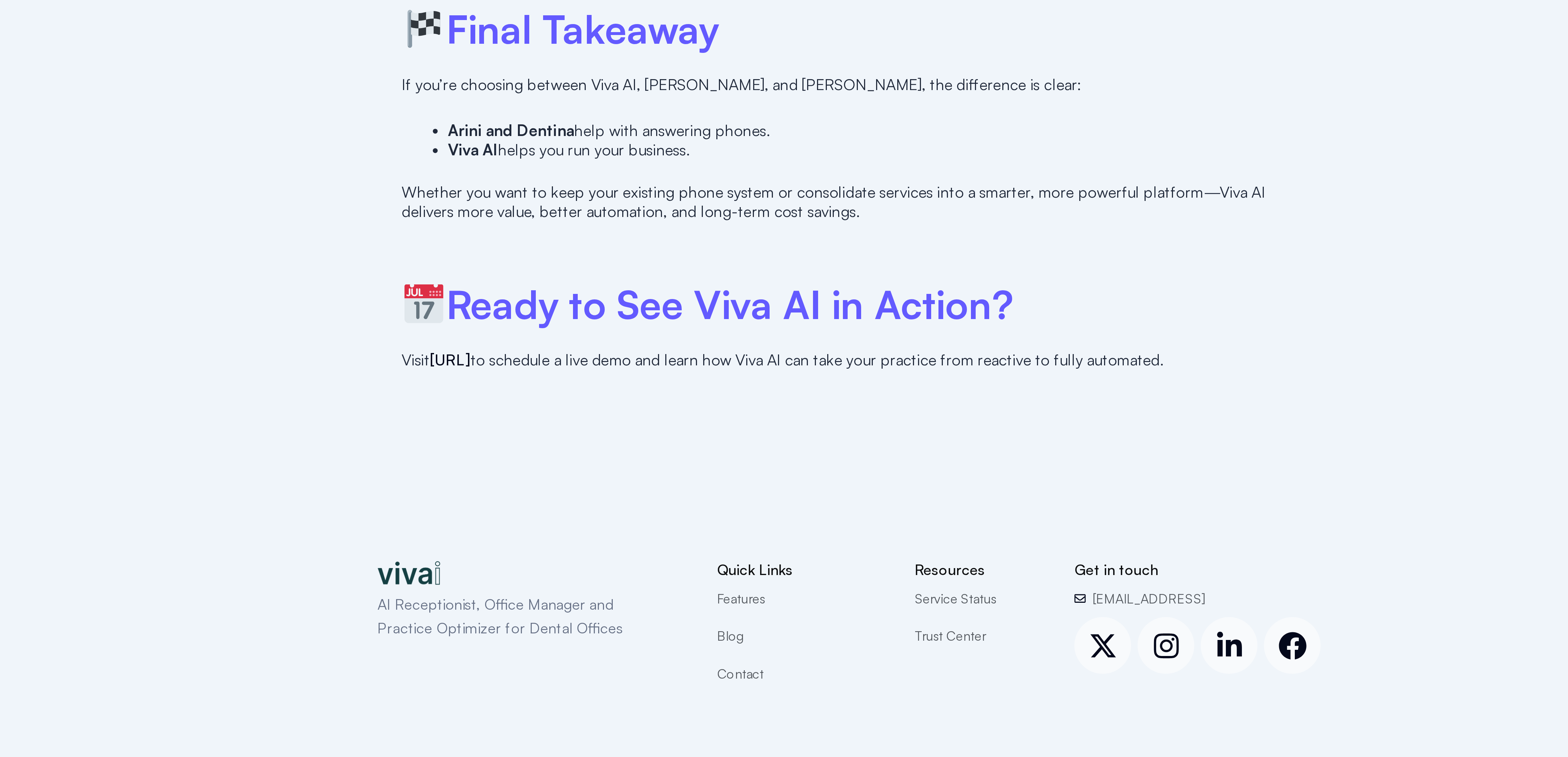 scroll, scrollTop: 1665, scrollLeft: 0, axis: vertical 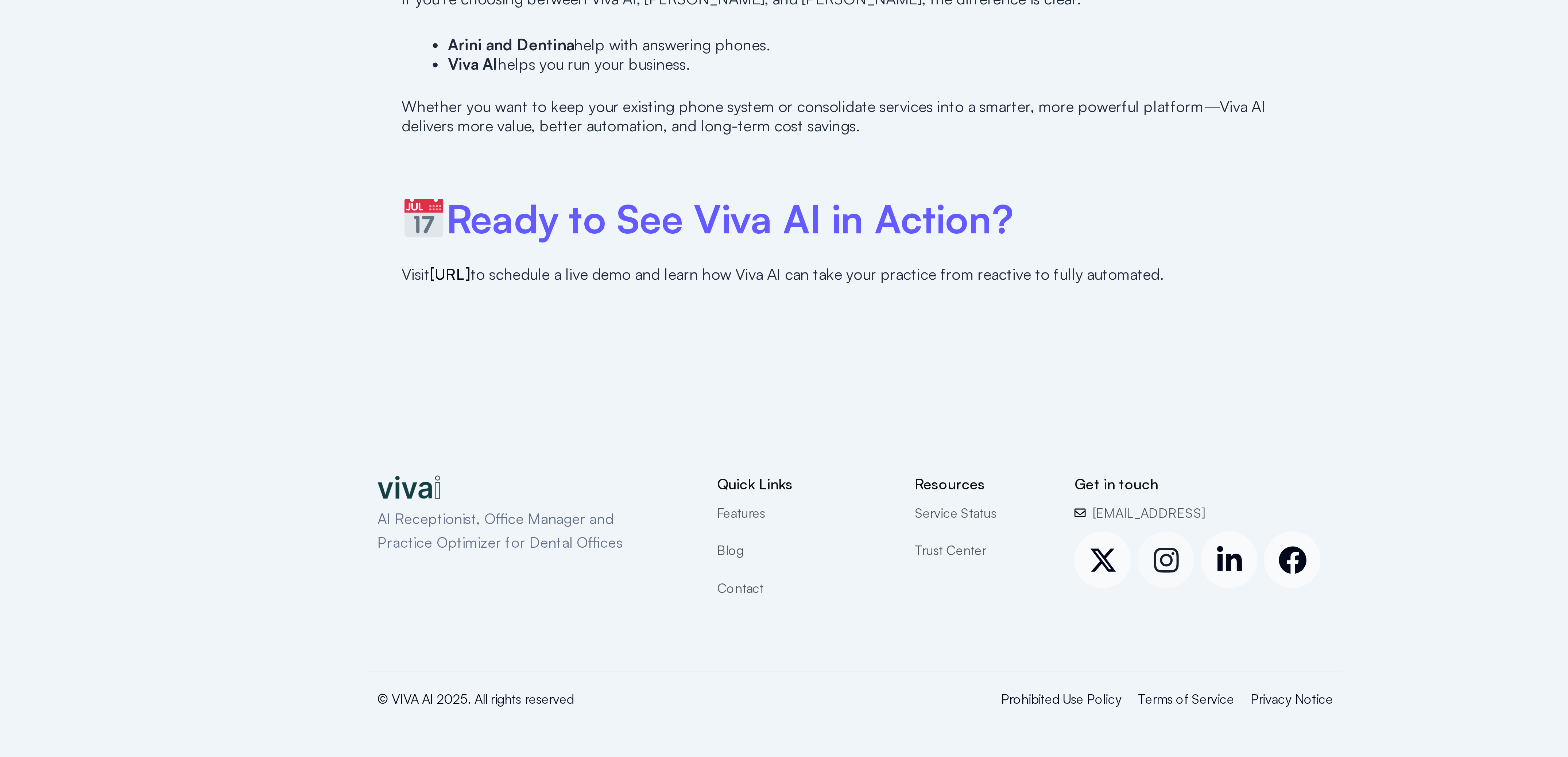 click 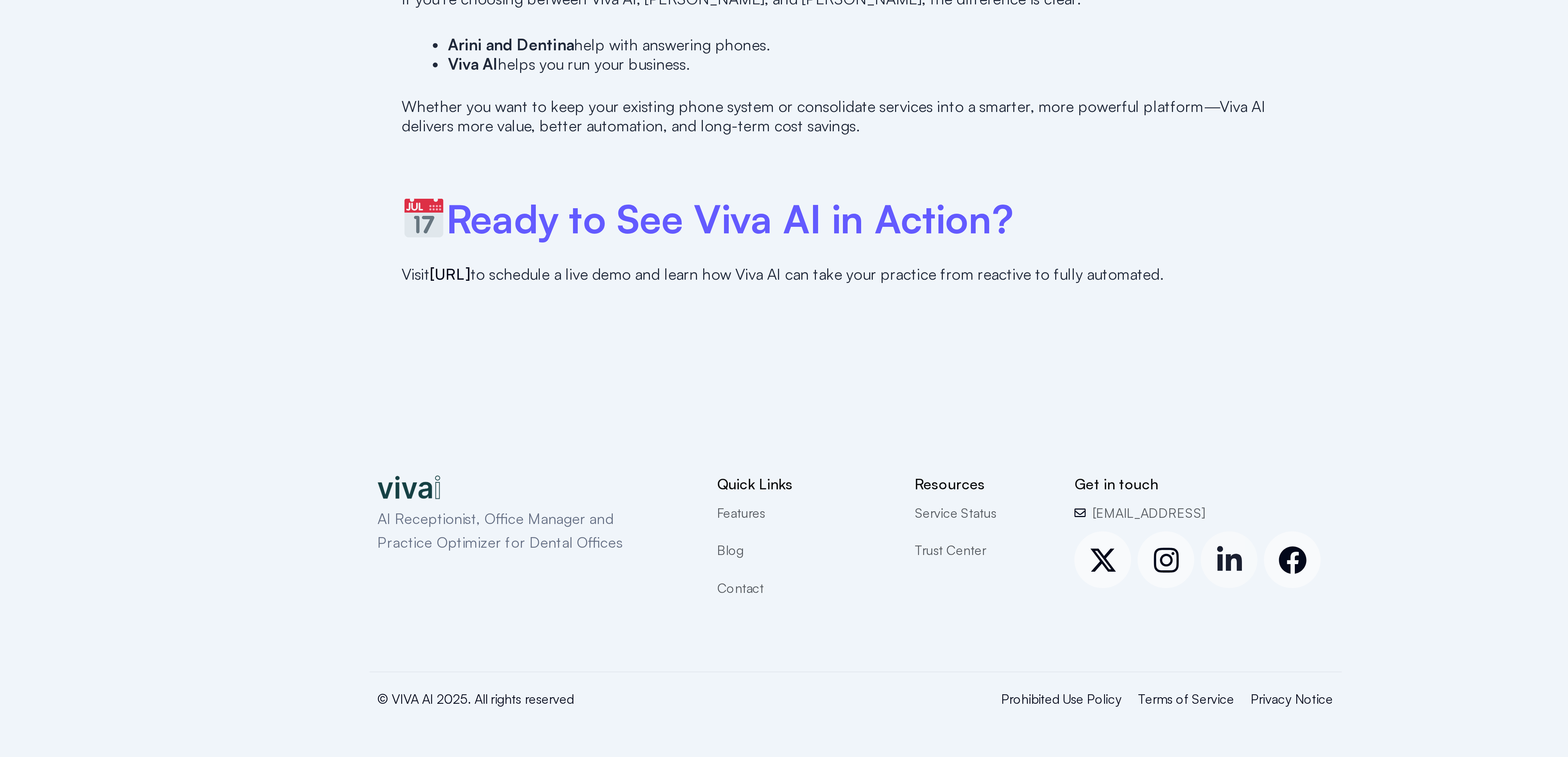 click 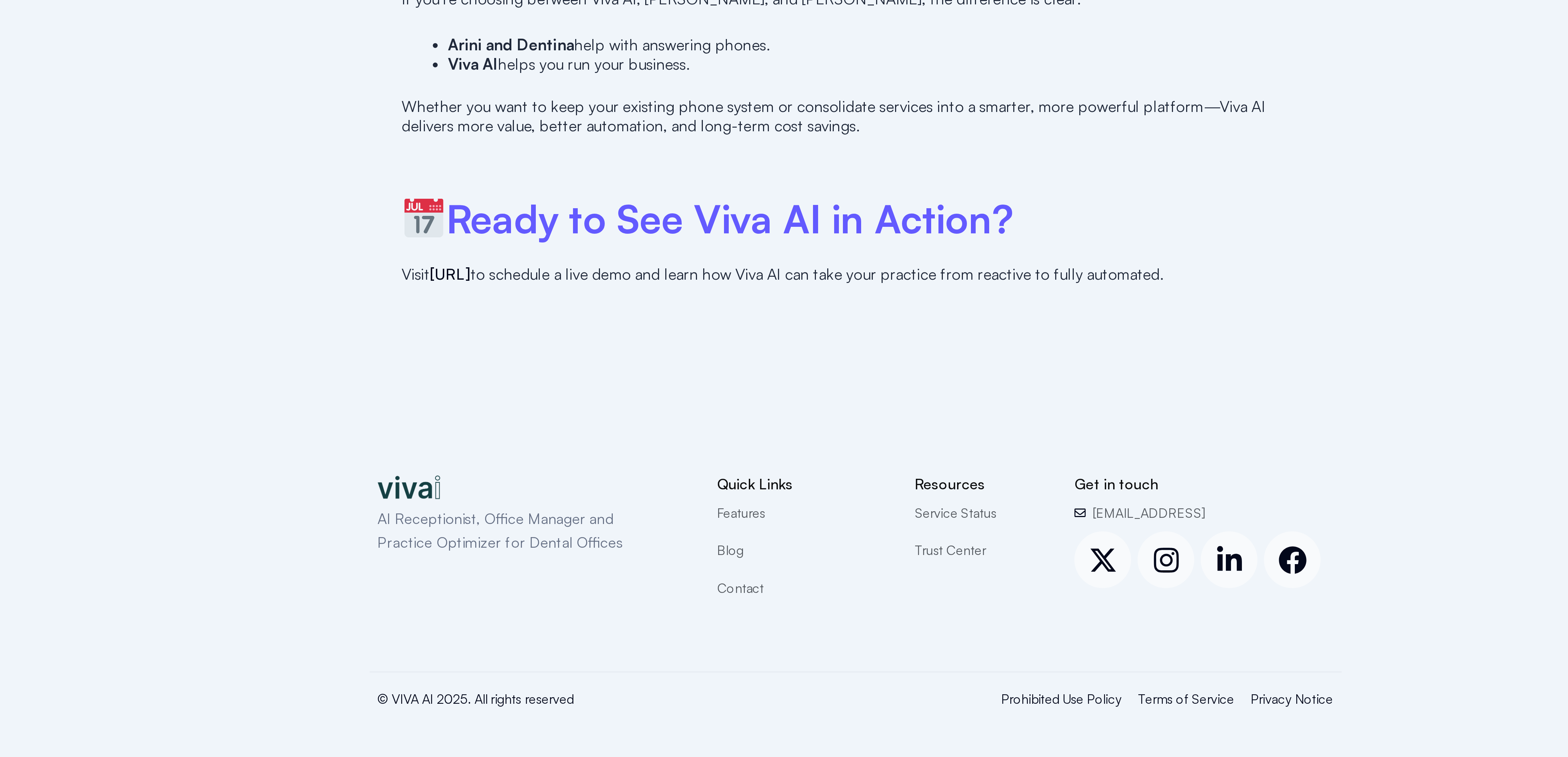 click on "May 20, 2025
Viva AI vs Arini vs Dentina: Which Dental AI Assistant Is Right for Your Office?
Viva AI vs Arini vs Dentina: What’s the Best AI Assistant for Your Dental Office?
If you’re a dental office owner searching for the best AI receptionist solution, comparing  Viva AI ,  Arini , and  Dentina  is essential. While they all promise to automate front-desk communication, the reality is that  only one of them—Viva AI—goes beyond answering calls to actually running your front office .
In this post, we’ll compare all three platforms based on real capabilities—not marketing fluff—so you can choose the best AI assistant for your practice.
What Is Viva AI?
Viva AI .
With Viva AI, dental practices can:
Communicate with patients over" at bounding box center [784, -524] 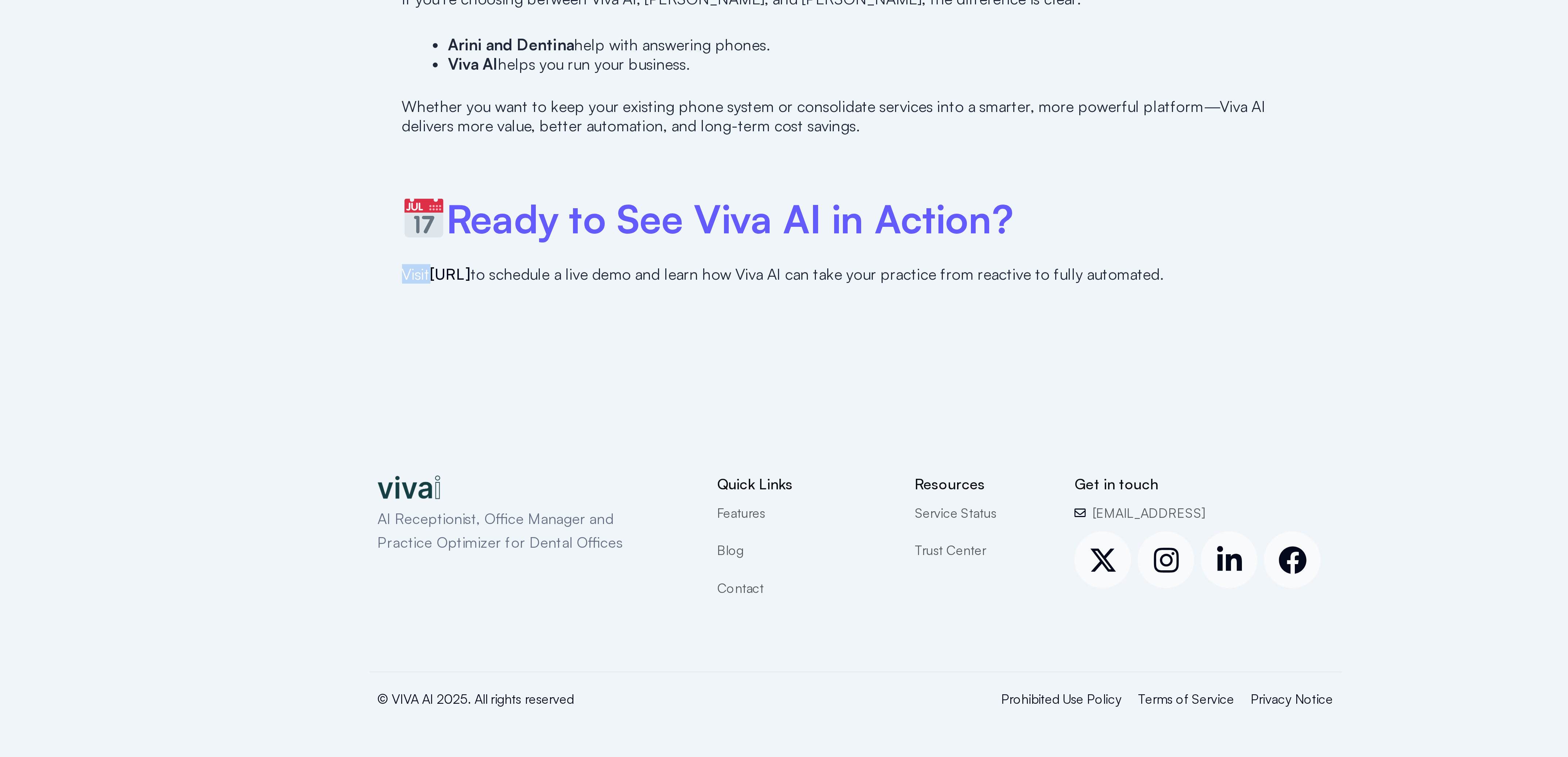 click on "May 20, 2025
Viva AI vs Arini vs Dentina: Which Dental AI Assistant Is Right for Your Office?
Viva AI vs Arini vs Dentina: What’s the Best AI Assistant for Your Dental Office?
If you’re a dental office owner searching for the best AI receptionist solution, comparing  Viva AI ,  Arini , and  Dentina  is essential. While they all promise to automate front-desk communication, the reality is that  only one of them—Viva AI—goes beyond answering calls to actually running your front office .
In this post, we’ll compare all three platforms based on real capabilities—not marketing fluff—so you can choose the best AI assistant for your practice.
What Is Viva AI?
Viva AI .
With Viva AI, dental practices can:
Communicate with patients over" at bounding box center (784, -524) 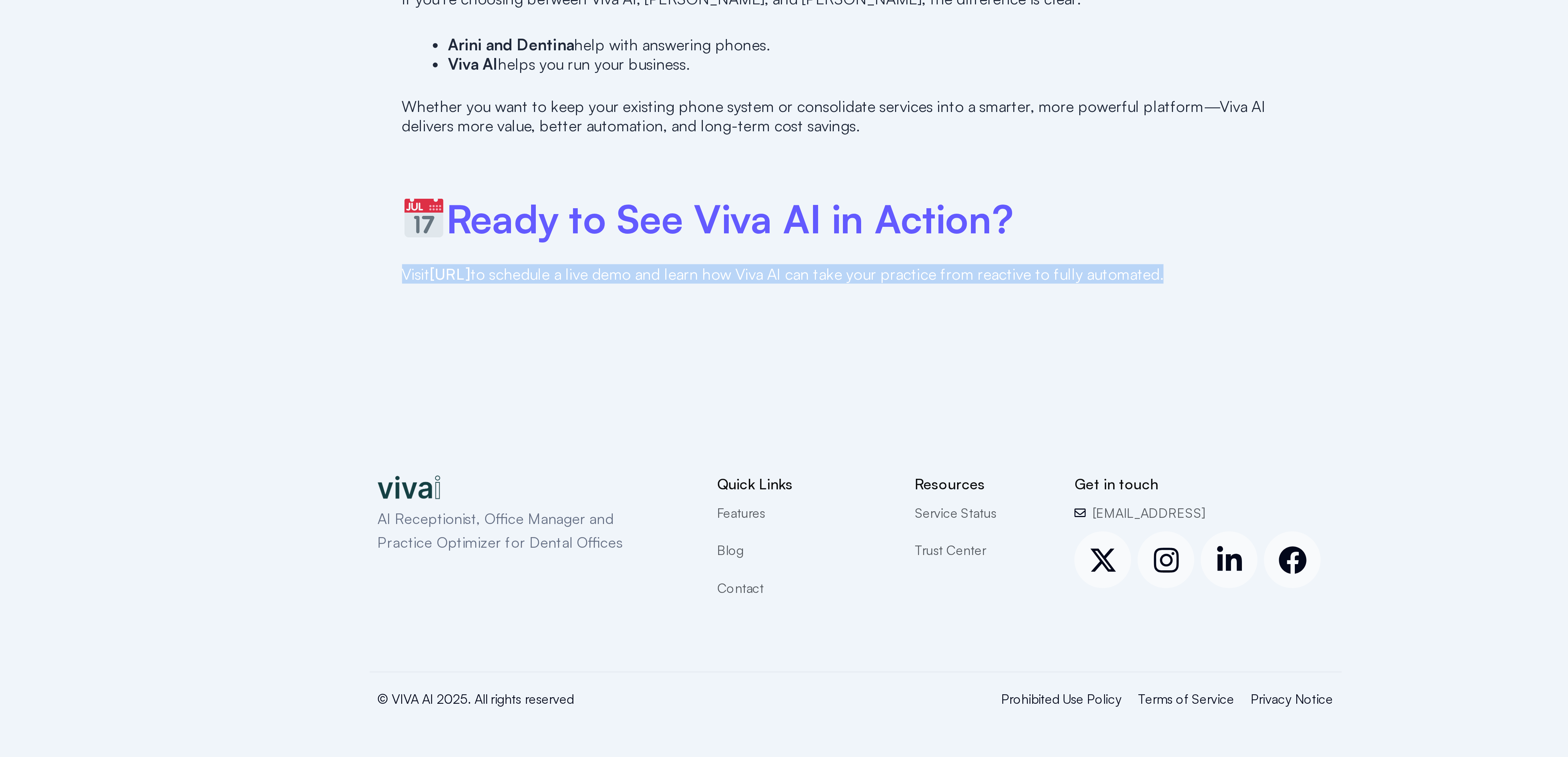 click on "May 20, 2025
Viva AI vs Arini vs Dentina: Which Dental AI Assistant Is Right for Your Office?
Viva AI vs Arini vs Dentina: What’s the Best AI Assistant for Your Dental Office?
If you’re a dental office owner searching for the best AI receptionist solution, comparing  Viva AI ,  Arini , and  Dentina  is essential. While they all promise to automate front-desk communication, the reality is that  only one of them—Viva AI—goes beyond answering calls to actually running your front office .
In this post, we’ll compare all three platforms based on real capabilities—not marketing fluff—so you can choose the best AI assistant for your practice.
What Is Viva AI?
Viva AI .
With Viva AI, dental practices can:
Communicate with patients over" at bounding box center (784, -524) 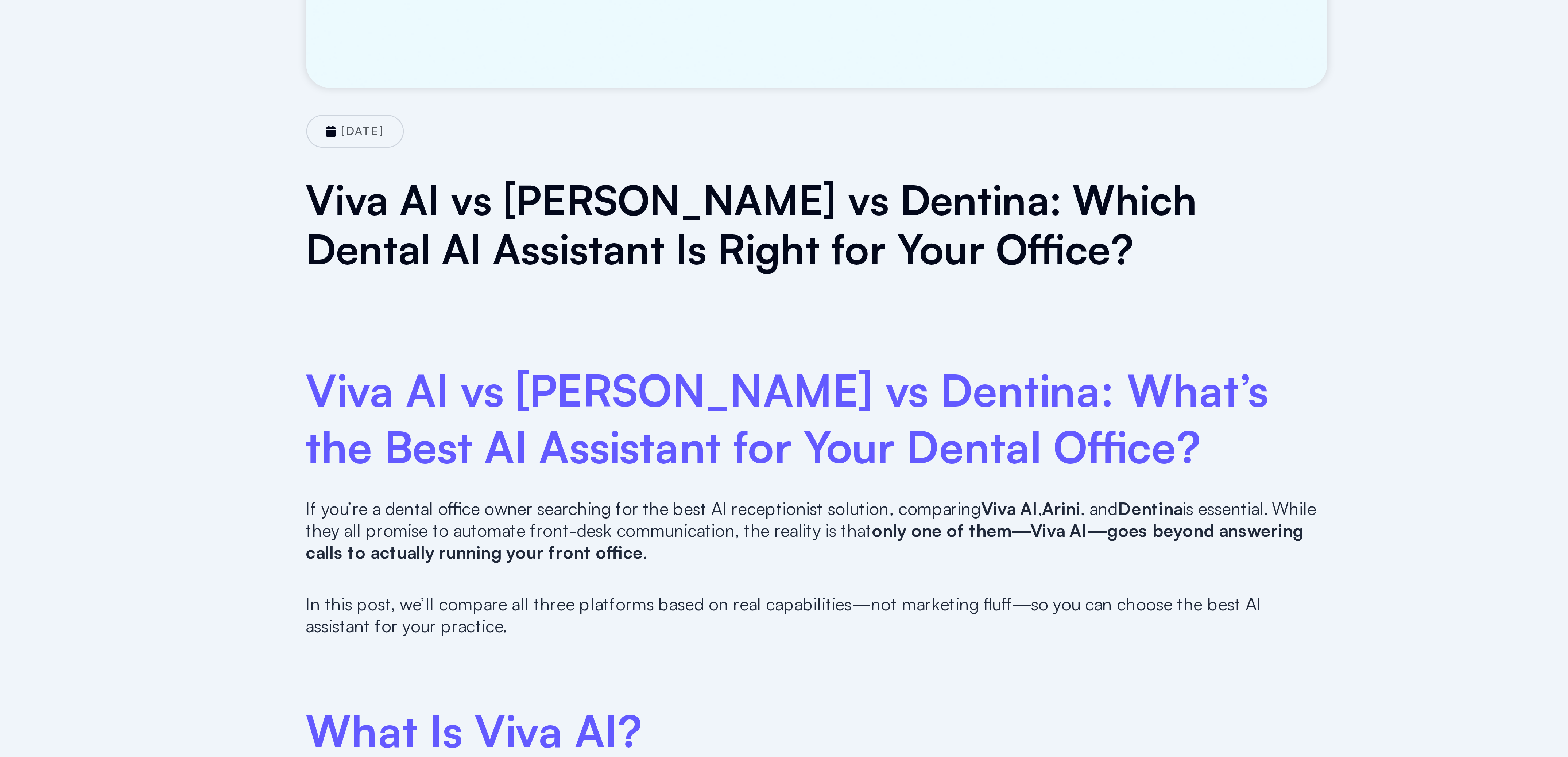 scroll, scrollTop: 0, scrollLeft: 0, axis: both 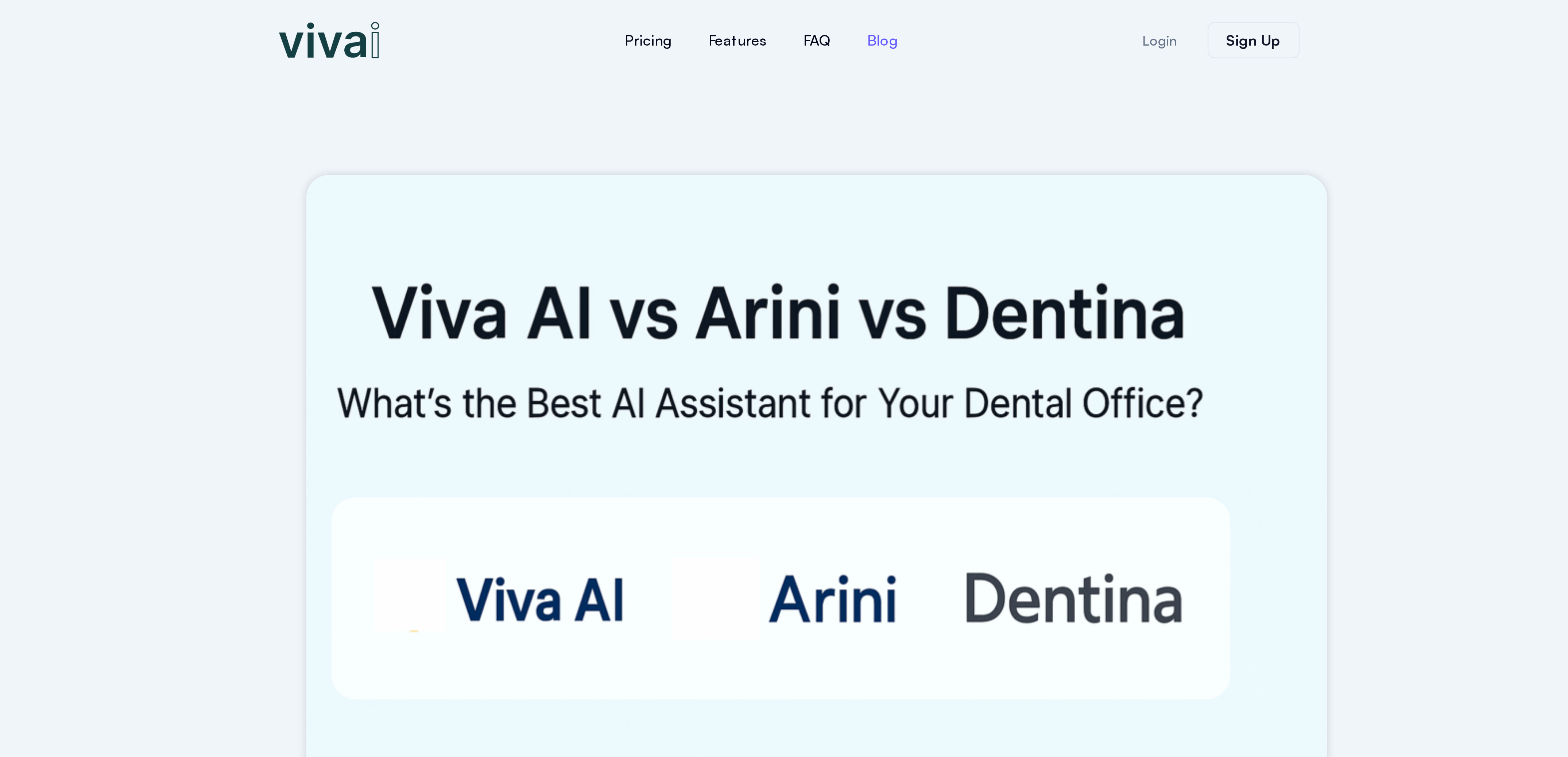 click on "Blog" 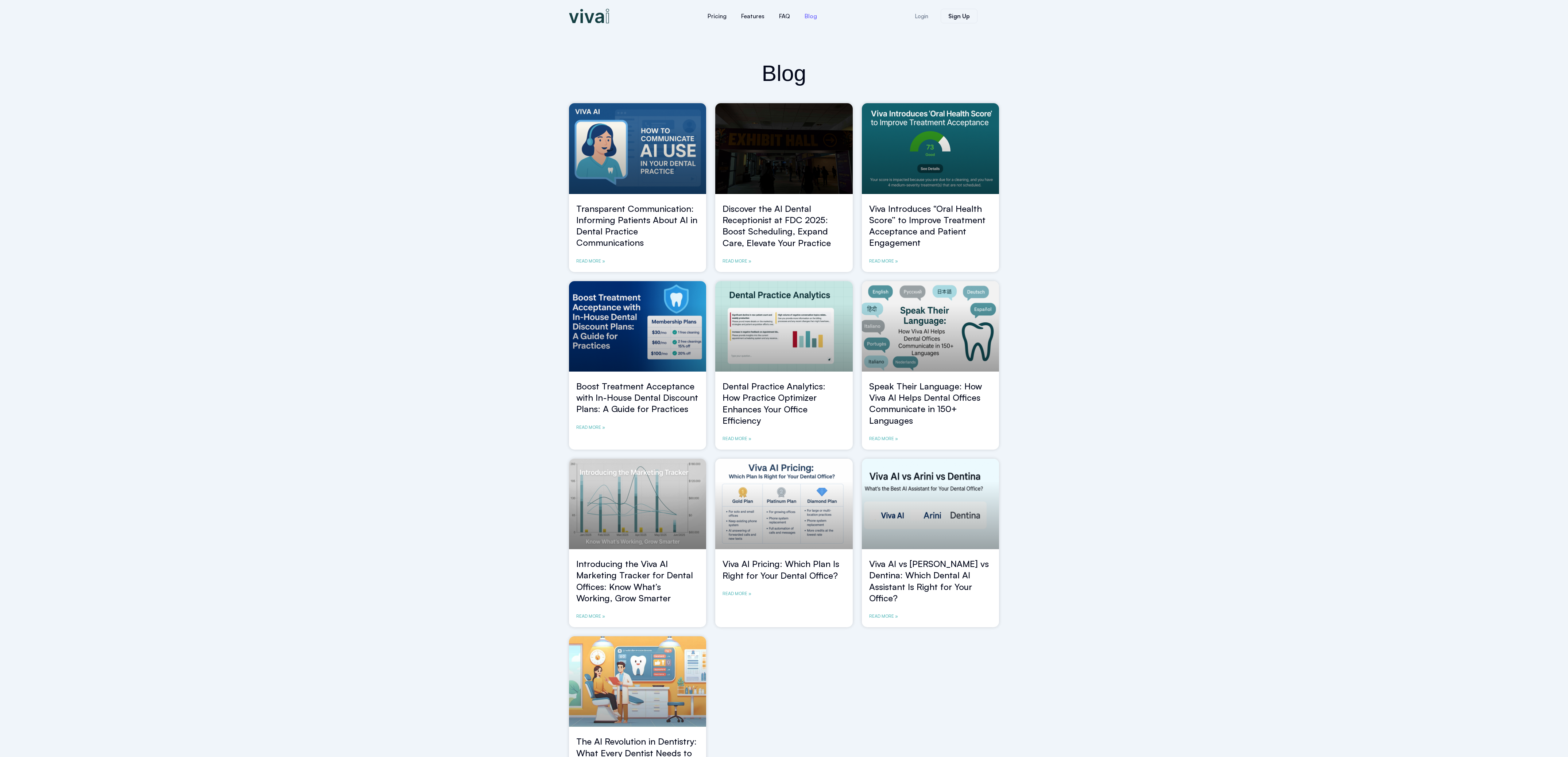 scroll, scrollTop: 0, scrollLeft: 0, axis: both 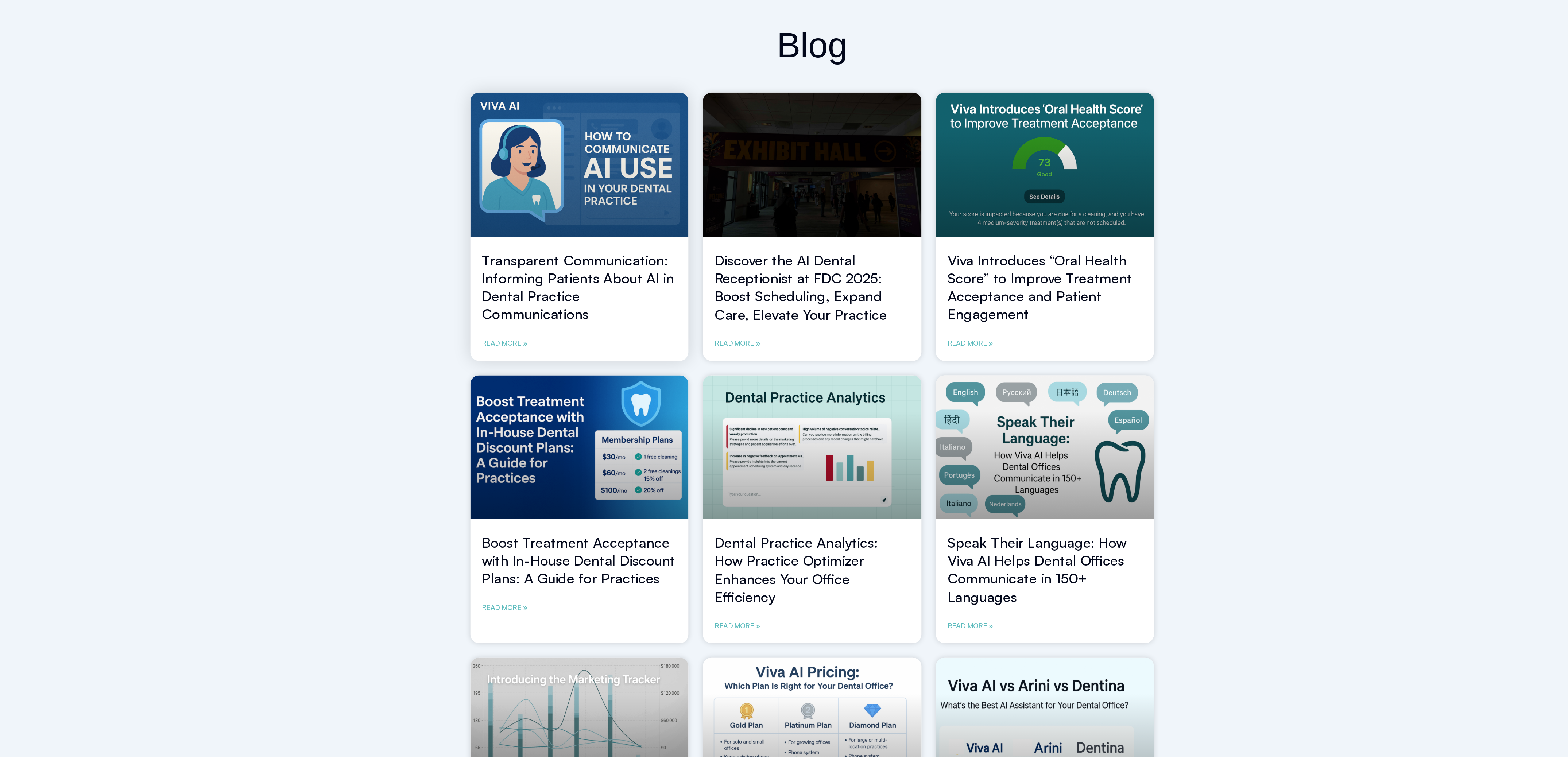 click on "Transparent Communication: Informing Patients About AI in Dental Practice Communications" at bounding box center (637, 226) 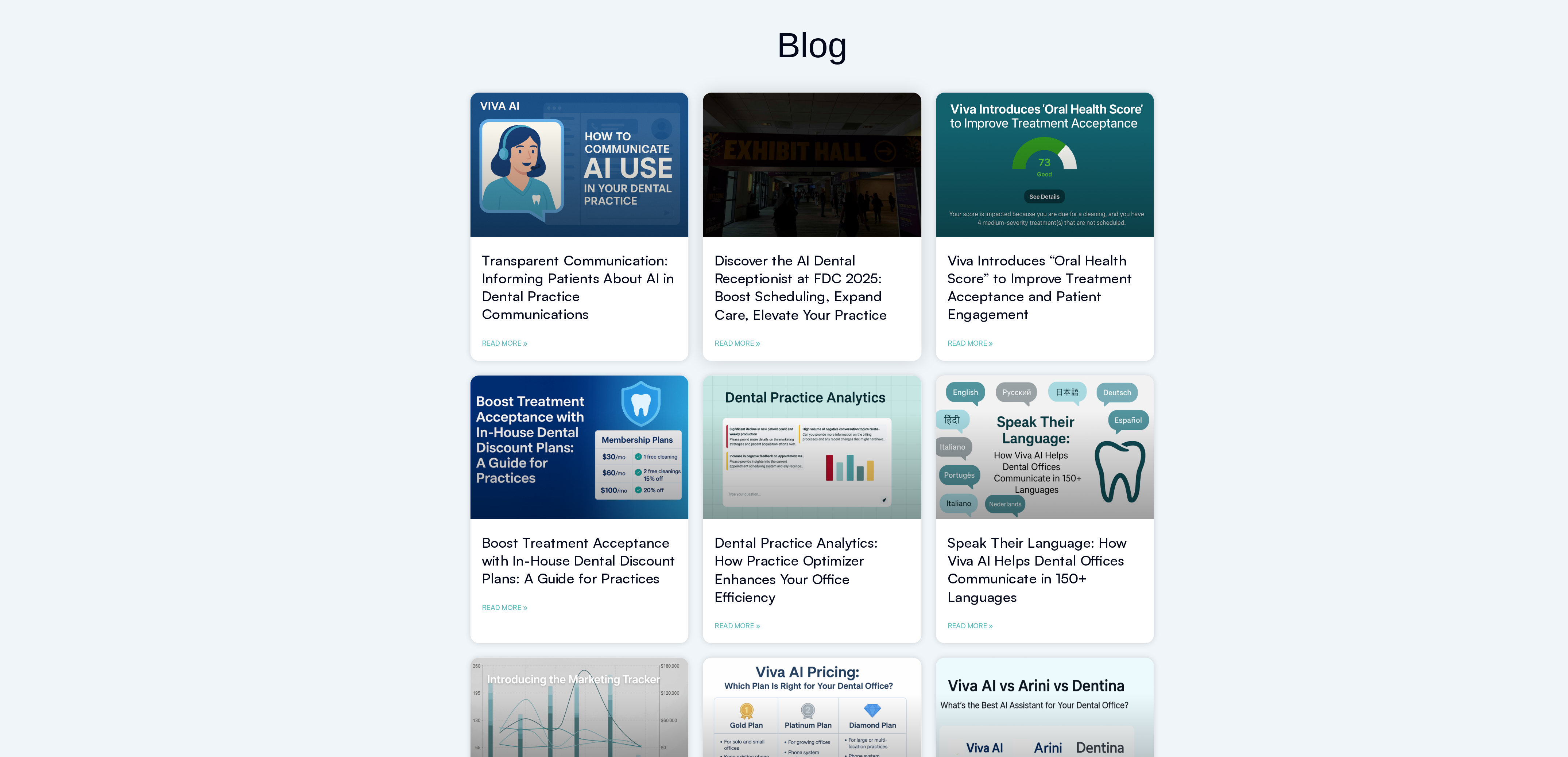 click on "Discover the AI Dental Receptionist at FDC 2025: Boost Scheduling, Expand Care, Elevate Your Practice" at bounding box center [777, 226] 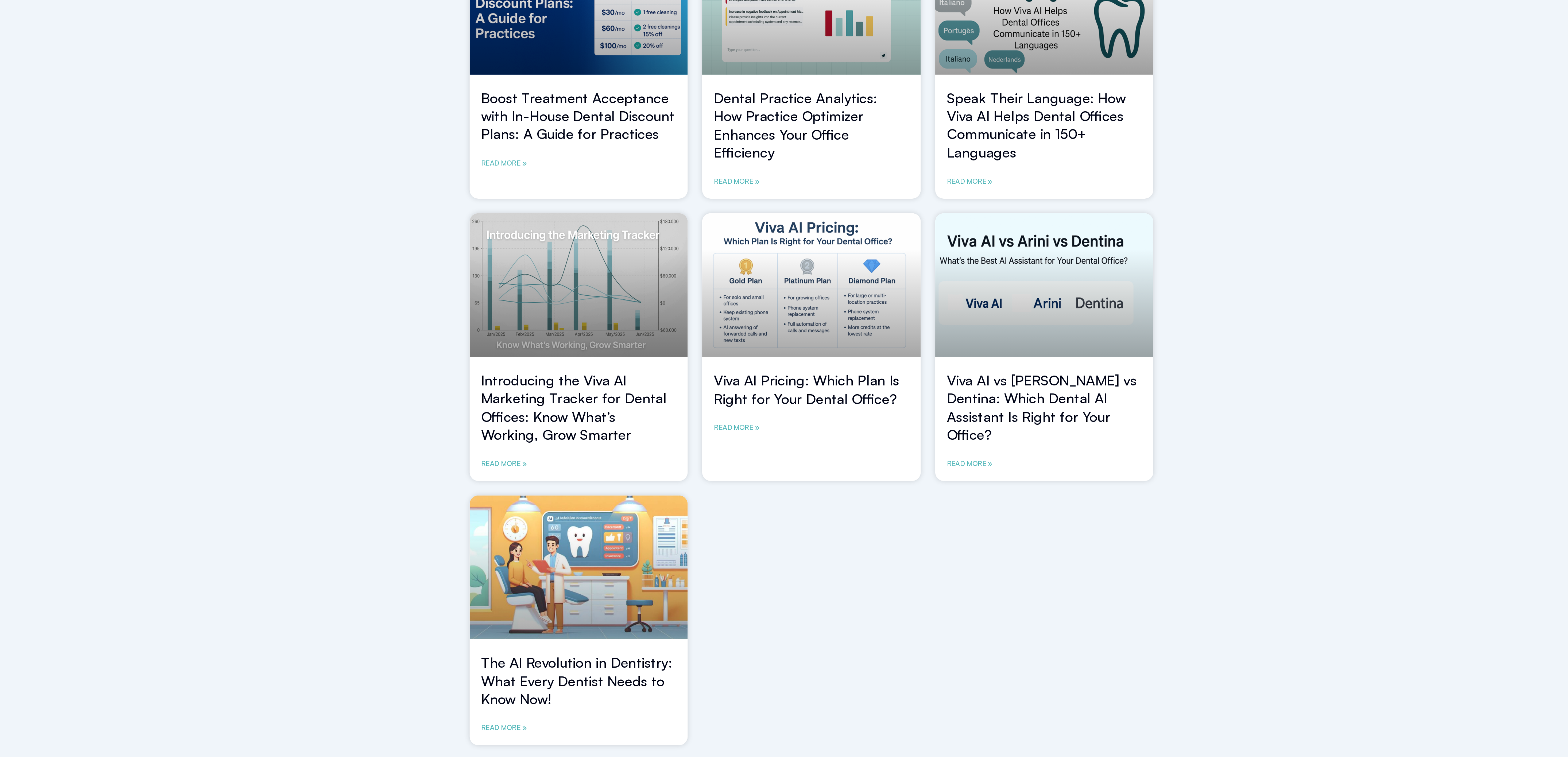 scroll, scrollTop: 48, scrollLeft: 0, axis: vertical 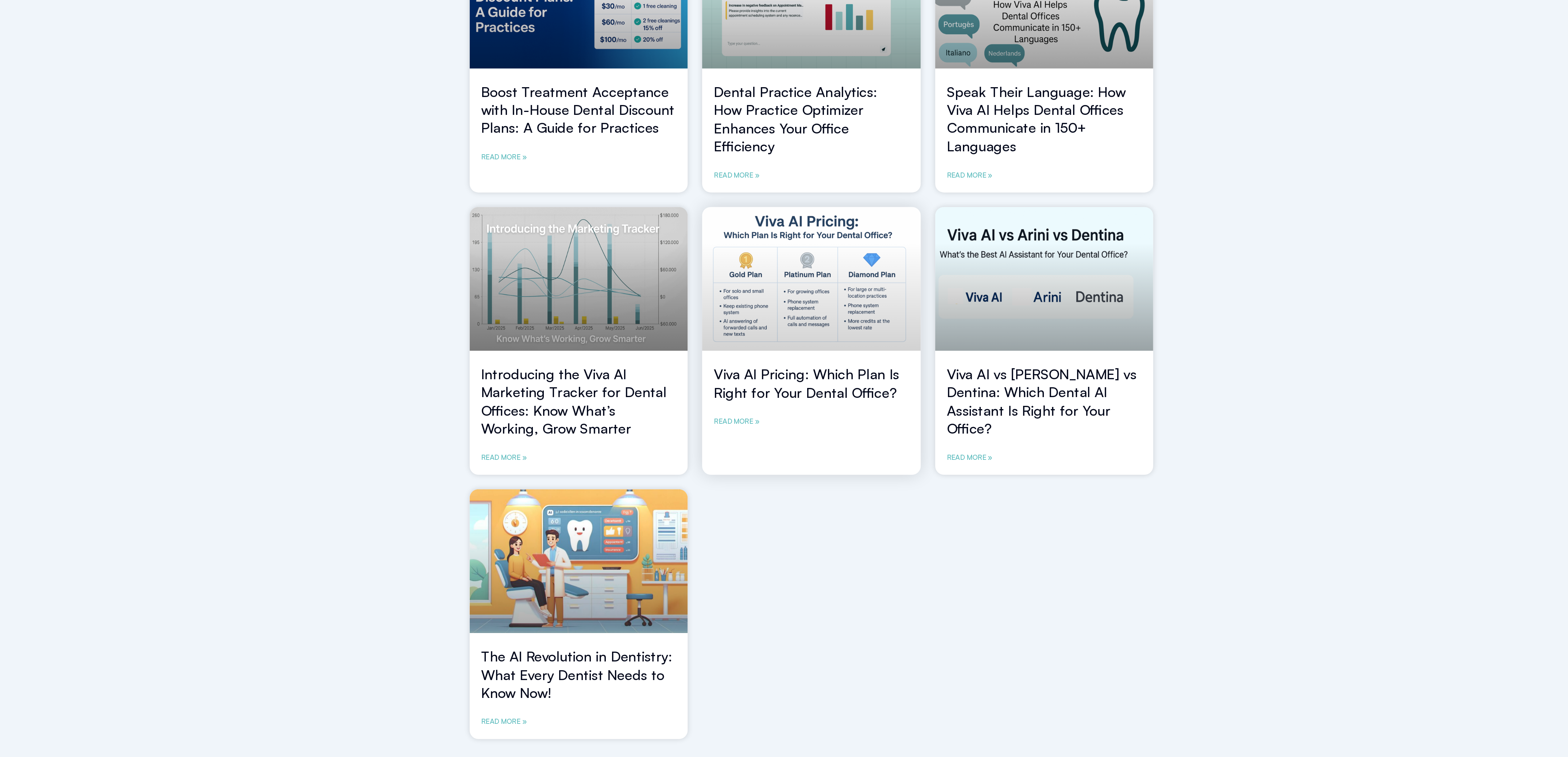 click on "Viva AI Pricing: Which Plan Is Right for Your Dental Office?" at bounding box center (781, 521) 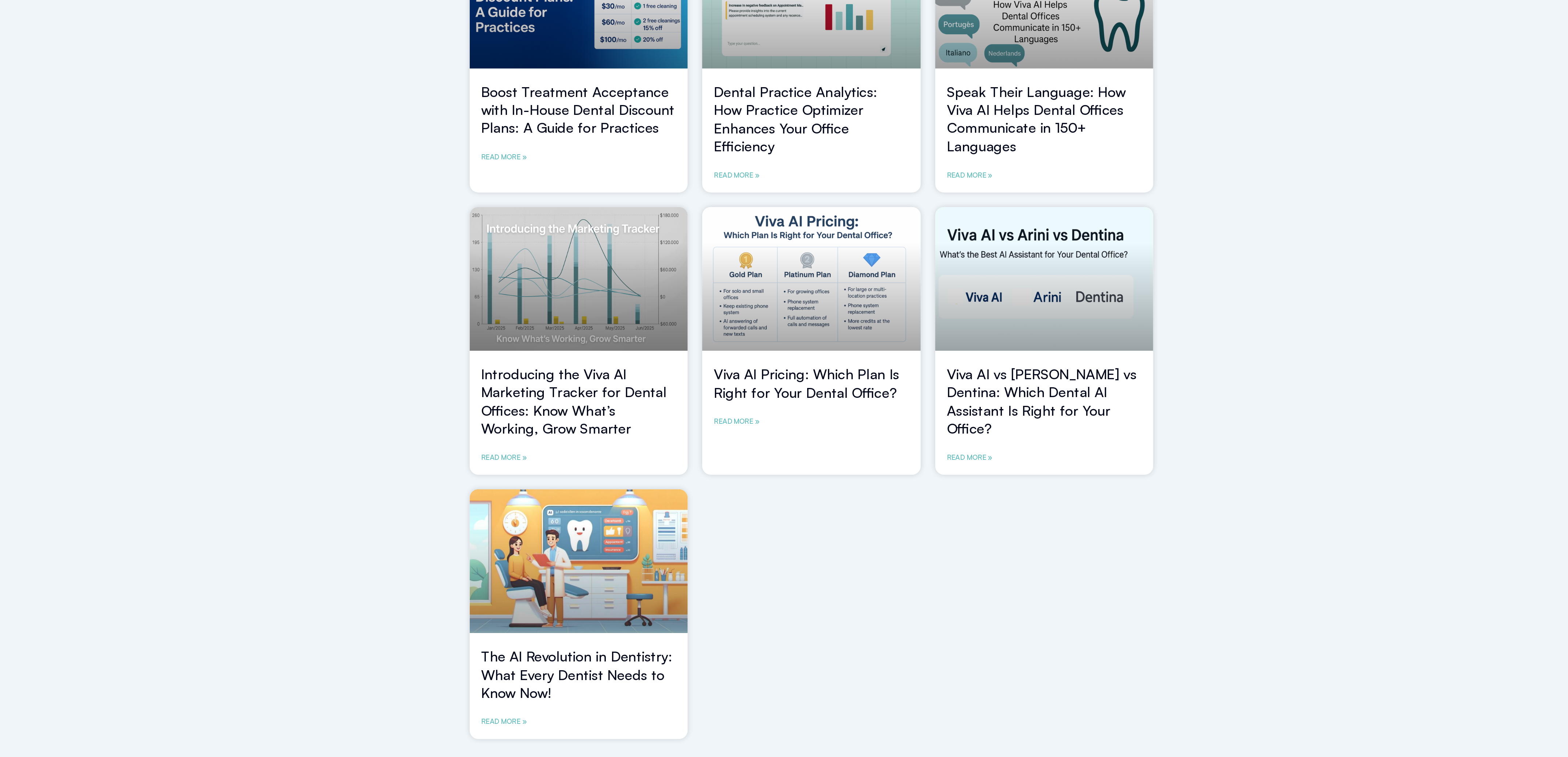 click on "Blog
Transparent Communication: Informing Patients About AI in Dental Practice Communications
Read More »
Discover the AI Dental Receptionist at FDC 2025: Boost Scheduling, Expand Care, Elevate Your Practice
Read More »
Viva Introduces “Oral Health Score” to Improve Treatment Acceptance and Patient Engagement
Read More »
Boost Treatment Acceptance with In-House Dental Discount Plans: A Guide for Practices
Read More »
Dental Practice Analytics: How Practice Optimizer Enhances Your Office Efficiency
Read More »" at bounding box center [784, 366] 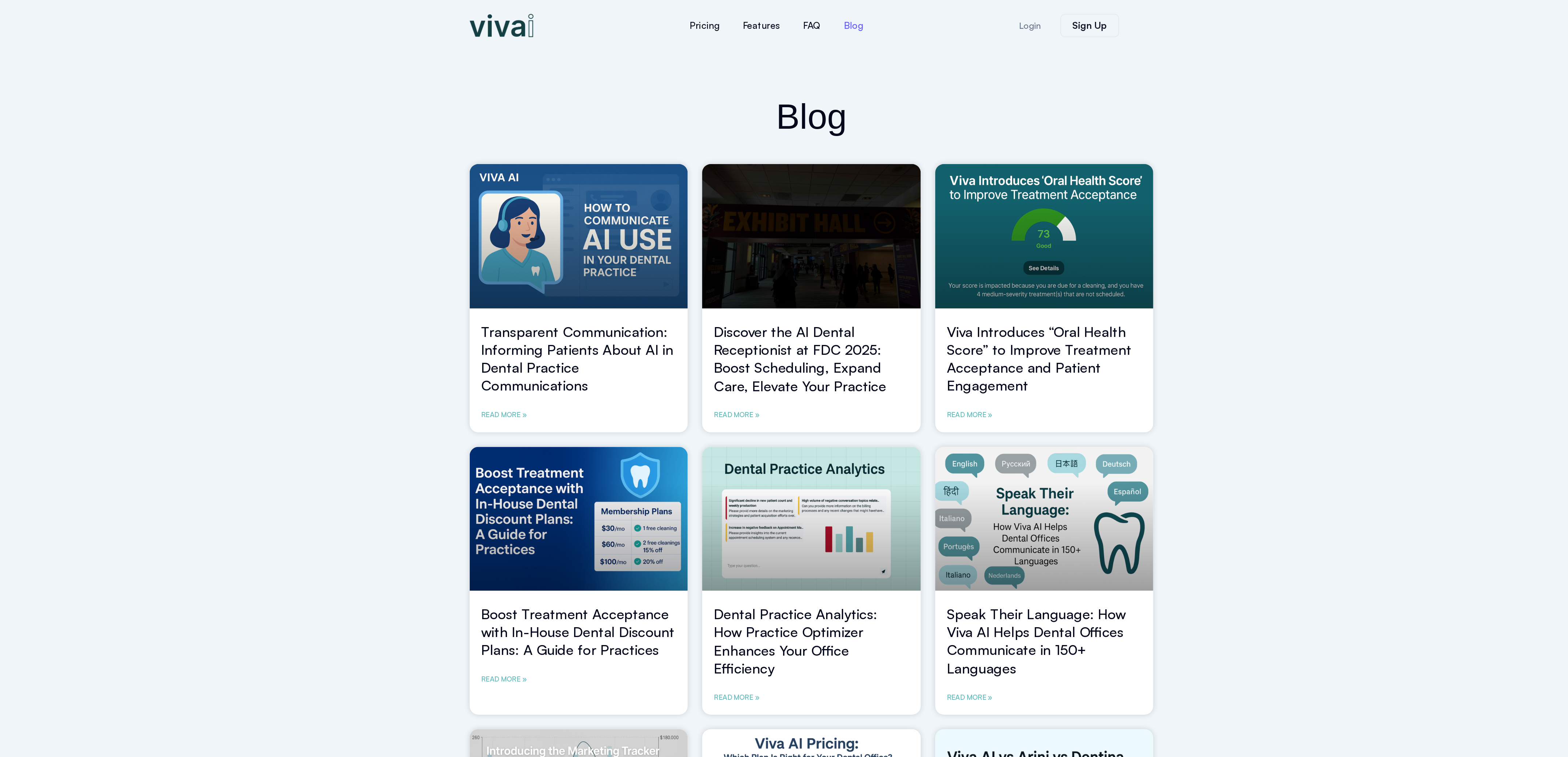 click at bounding box center [589, 16] 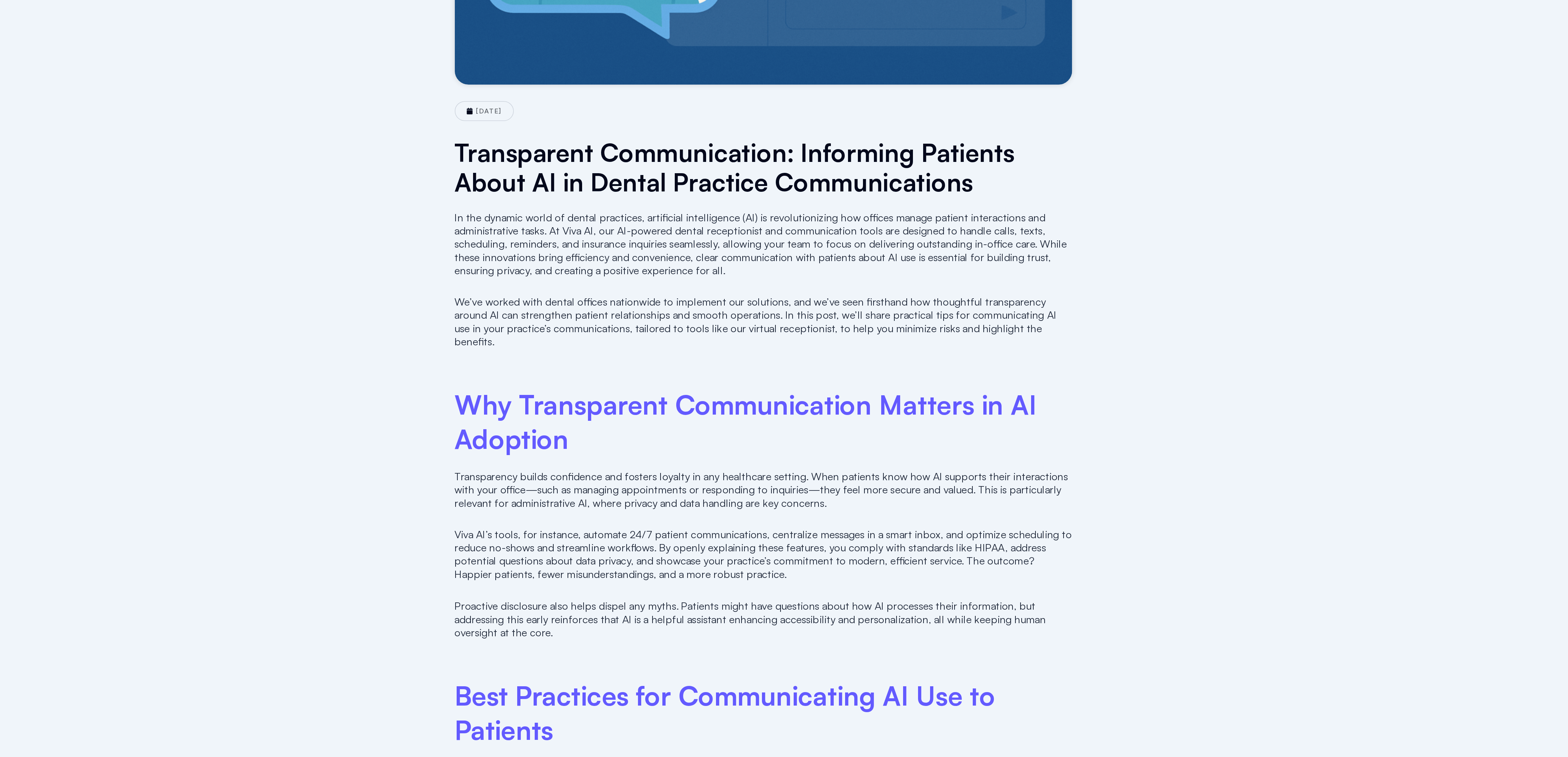 scroll, scrollTop: 0, scrollLeft: 0, axis: both 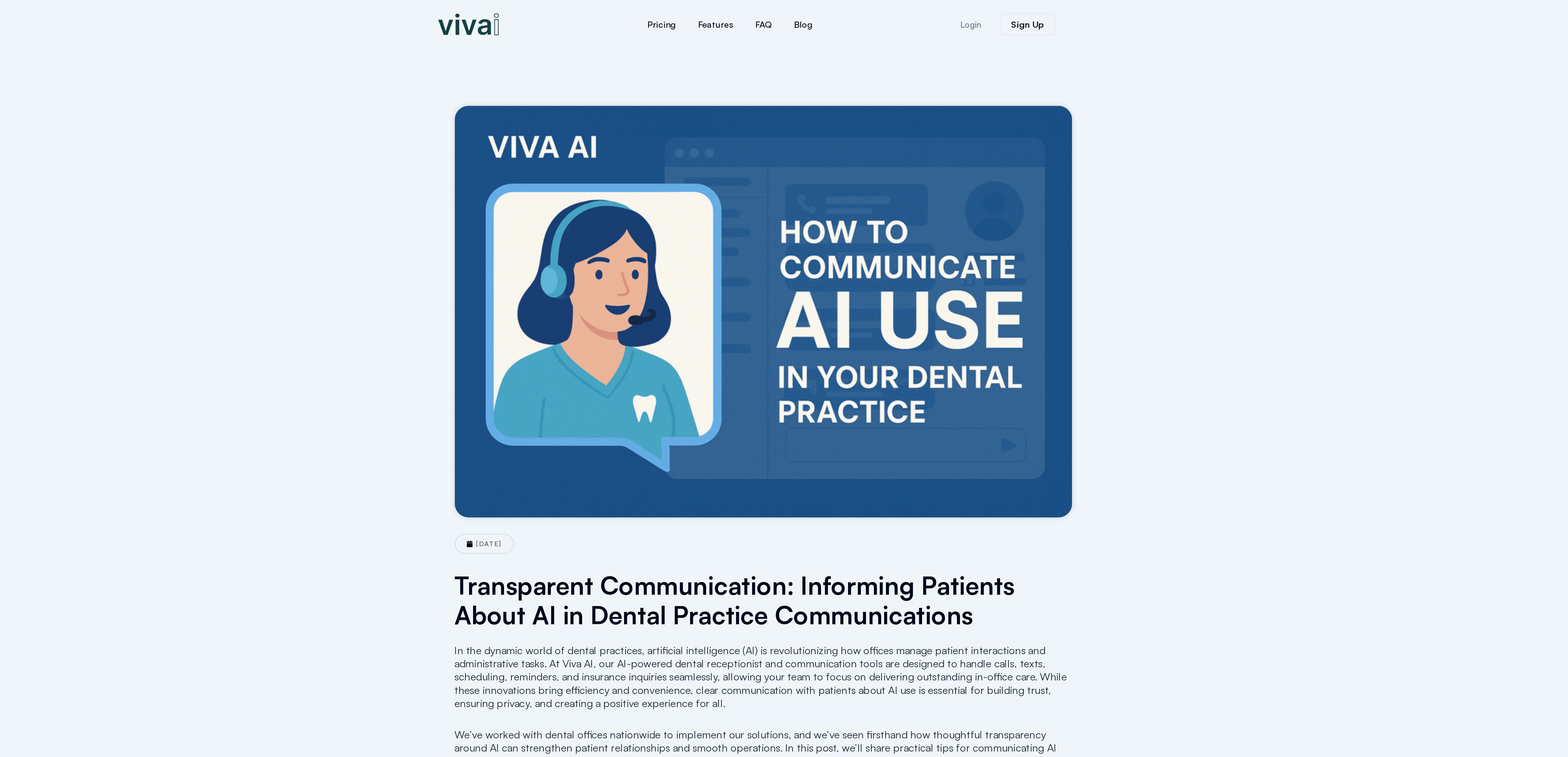 click on "July 15, 2025
Transparent Communication: Informing Patients About AI in Dental Practice Communications
In the dynamic world of dental practices, artificial intelligence (AI) is revolutionizing how offices manage patient interactions and administrative tasks. At Viva AI, our AI-powered dental receptionist and communication tools are designed to handle calls, texts, scheduling, reminders, and insurance inquiries seamlessly, allowing your team to focus on delivering outstanding in-office care. While these innovations bring efficiency and convenience, clear communication with patients about AI use is essential for building trust, ensuring privacy, and creating a positive experience for all.
Why Transparent Communication Matters in AI Adoption" at bounding box center [784, 739] 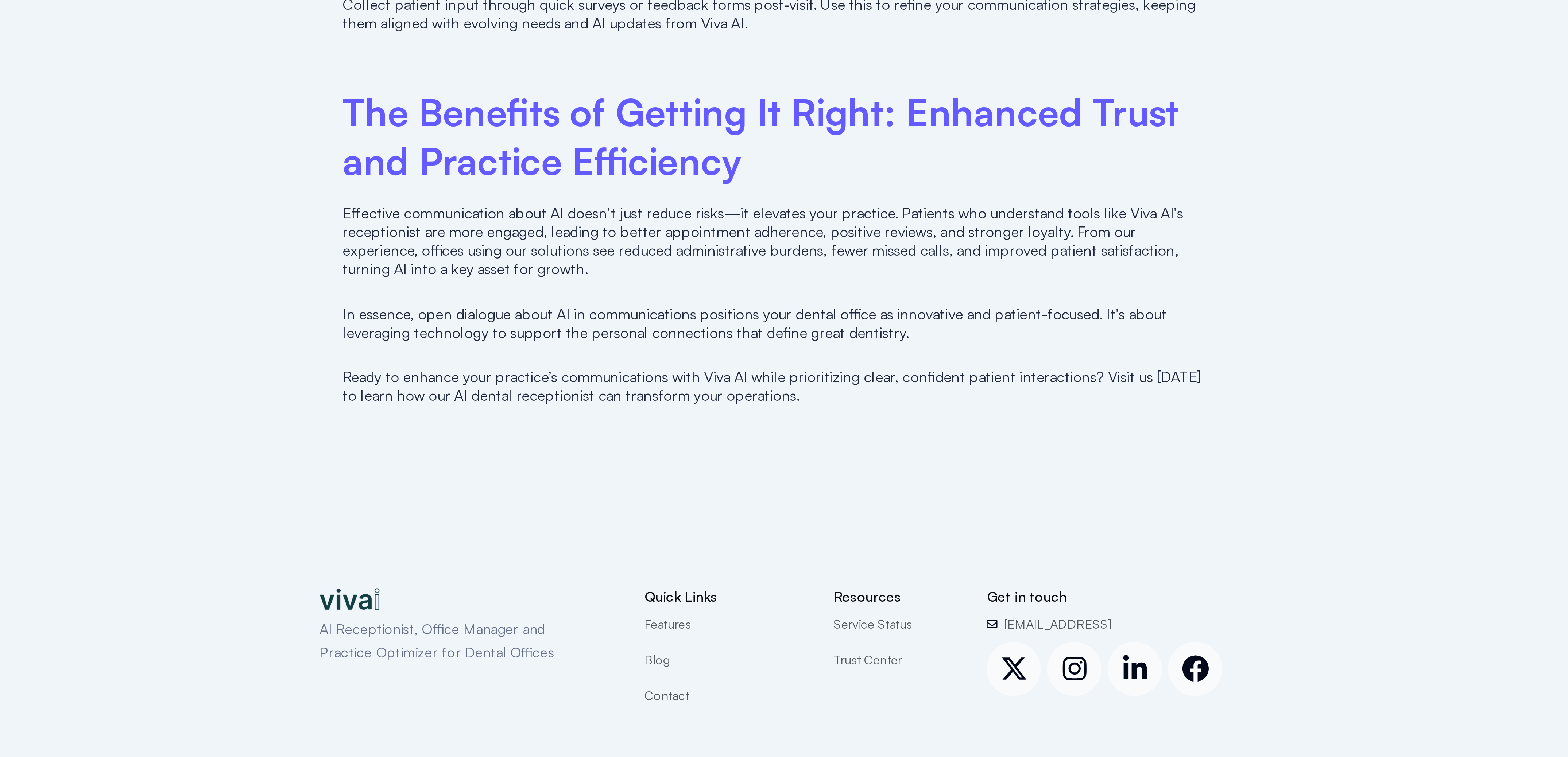 scroll, scrollTop: 814, scrollLeft: 0, axis: vertical 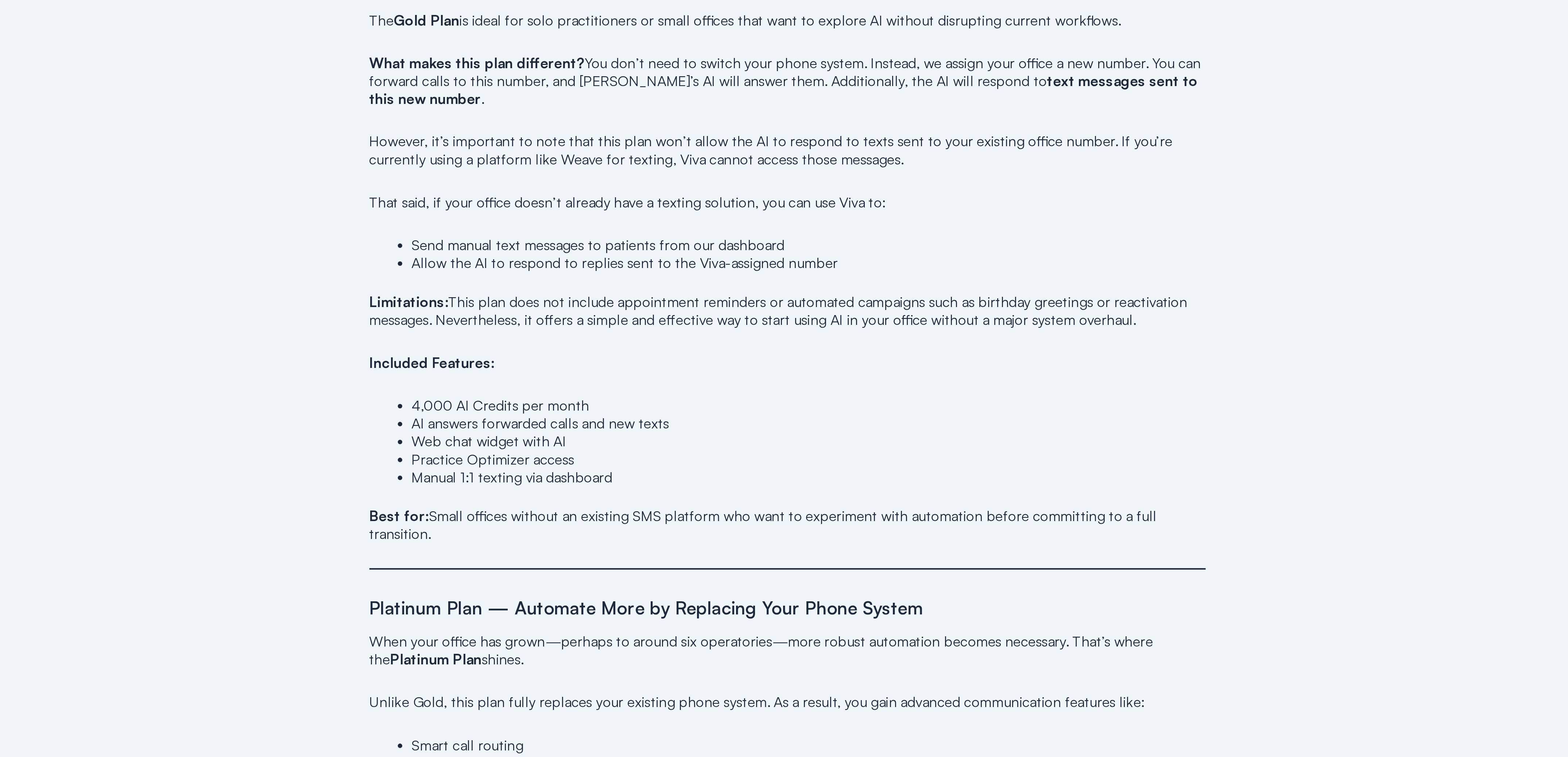 click on "[DATE]
Viva AI Pricing: Which Plan Is Right for Your Dental Office?
Dental practices have unique communication needs. Some want to experiment with automation, while others are ready to overhaul their entire front office. Viva AI offers three pricing plans— Gold ,  Platinum , and  Diamond —to meet these different needs effectively.
In this post, you’ll discover which plan best fits your practice and how our  AI Credit  system keeps your costs transparent and under control.
Choosing the Right Viva AI Plan for Your Office
Gold Plan — Start With AI, Keep Your Existing Phone System
The  Gold Plan  is ideal for solo practitioners or small offices that want to explore AI without disrupting current workflows.
What makes this plan different? text messages sent to this new number" at bounding box center (784, 651) 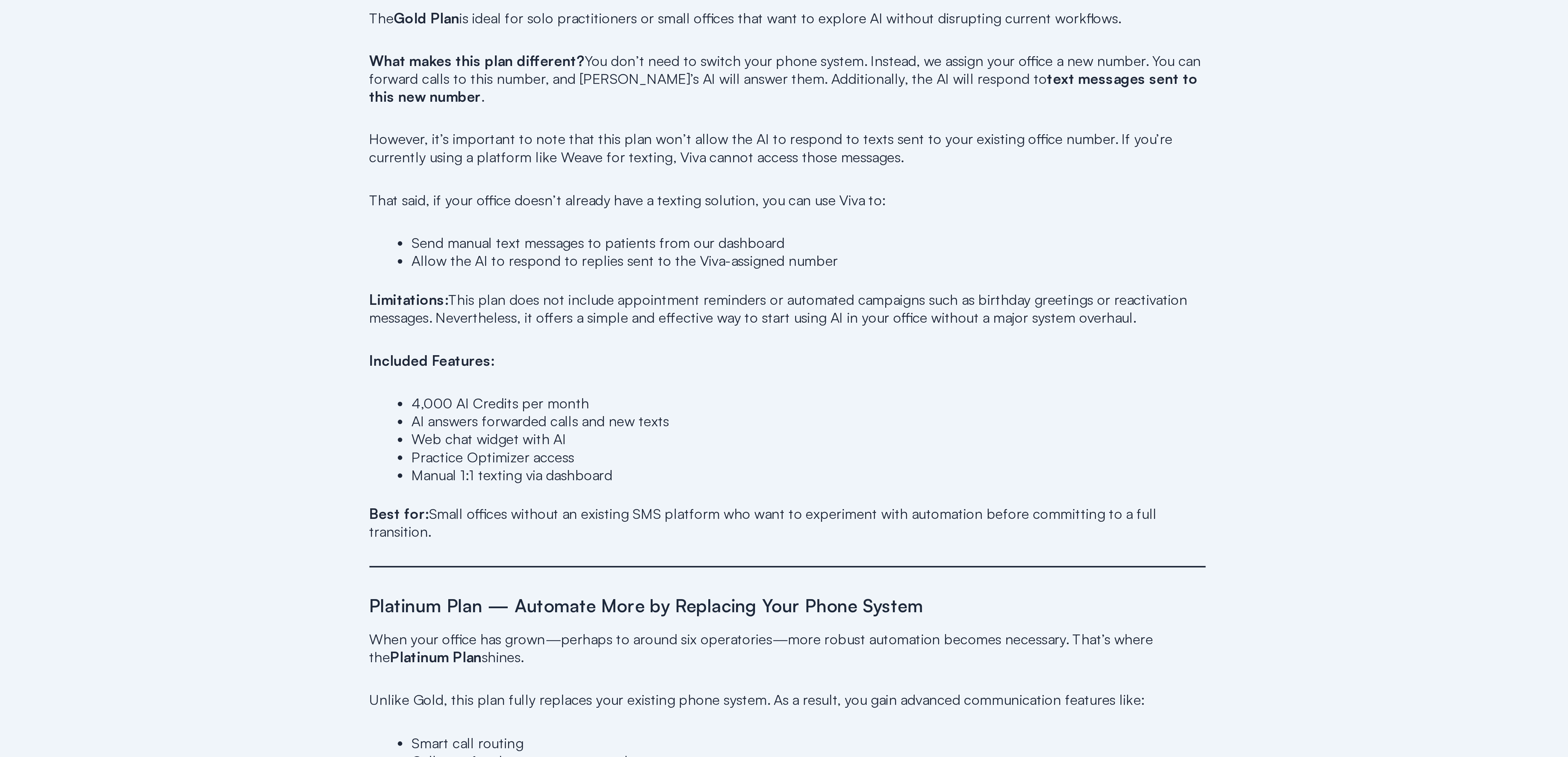 click on "[DATE]
Viva AI Pricing: Which Plan Is Right for Your Dental Office?
Dental practices have unique communication needs. Some want to experiment with automation, while others are ready to overhaul their entire front office. Viva AI offers three pricing plans— Gold ,  Platinum , and  Diamond —to meet these different needs effectively.
In this post, you’ll discover which plan best fits your practice and how our  AI Credit  system keeps your costs transparent and under control.
Choosing the Right Viva AI Plan for Your Office
Gold Plan — Start With AI, Keep Your Existing Phone System
The  Gold Plan  is ideal for solo practitioners or small offices that want to explore AI without disrupting current workflows.
What makes this plan different? text messages sent to this new number" at bounding box center (784, 651) 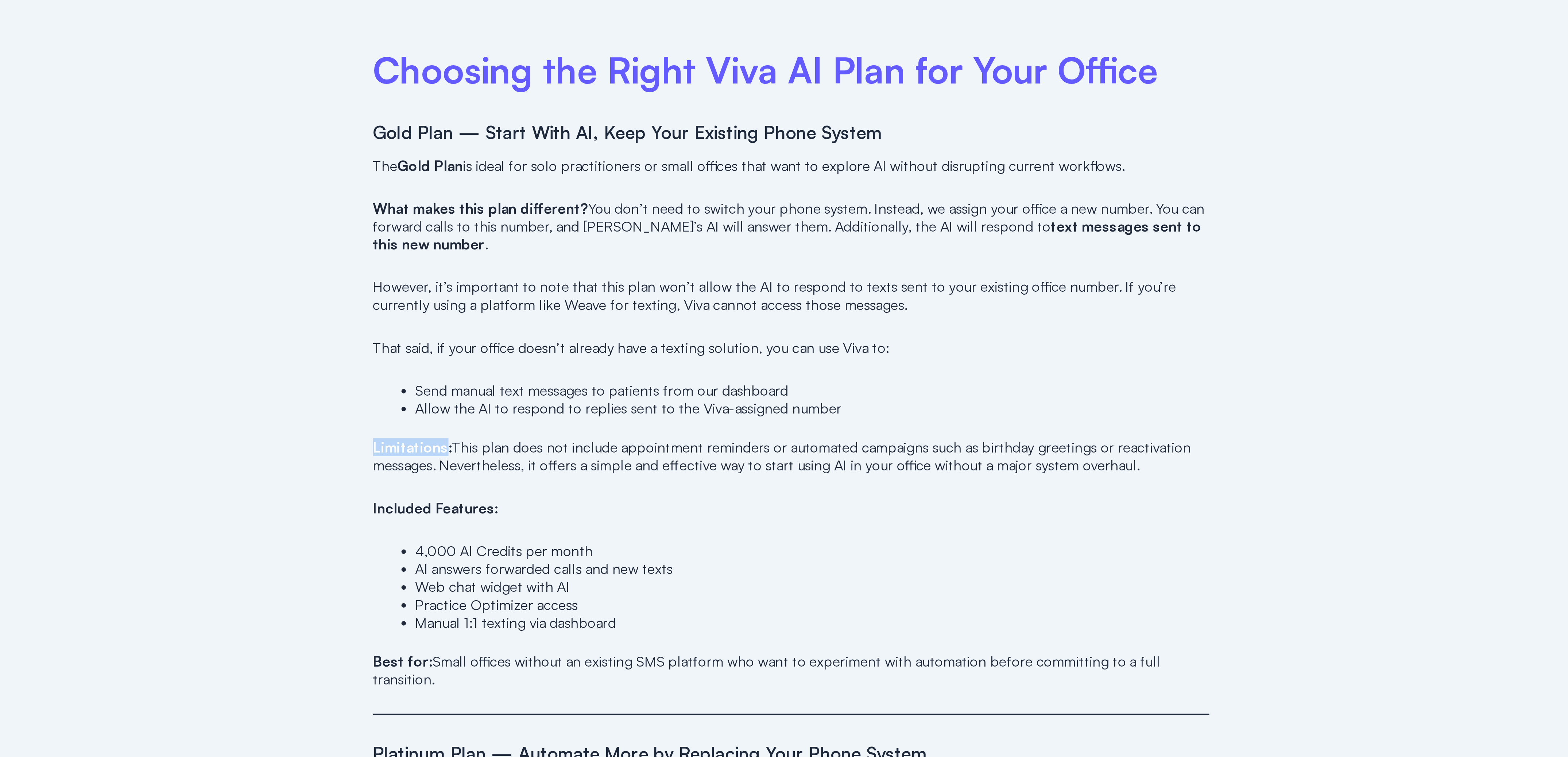 scroll, scrollTop: 0, scrollLeft: 0, axis: both 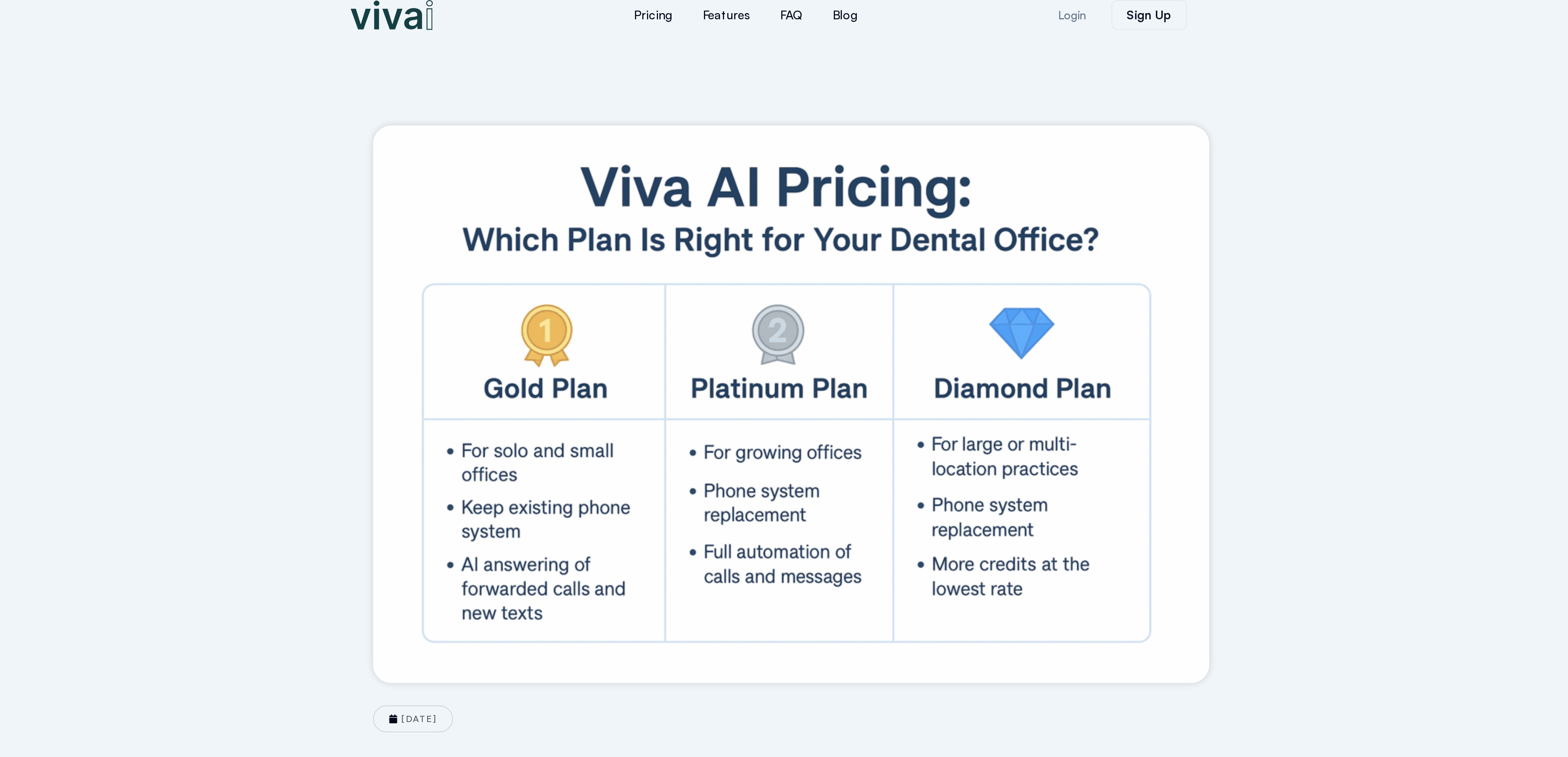 click on "[DATE]
Viva AI Pricing: Which Plan Is Right for Your Dental Office?
Dental practices have unique communication needs. Some want to experiment with automation, while others are ready to overhaul their entire front office. Viva AI offers three pricing plans— Gold ,  Platinum , and  Diamond —to meet these different needs effectively.
In this post, you’ll discover which plan best fits your practice and how our  AI Credit  system keeps your costs transparent and under control.
Choosing the Right Viva AI Plan for Your Office
Gold Plan — Start With AI, Keep Your Existing Phone System
The  Gold Plan  is ideal for solo practitioners or small offices that want to explore AI without disrupting current workflows.
What makes this plan different? ." at bounding box center (784, 1071) 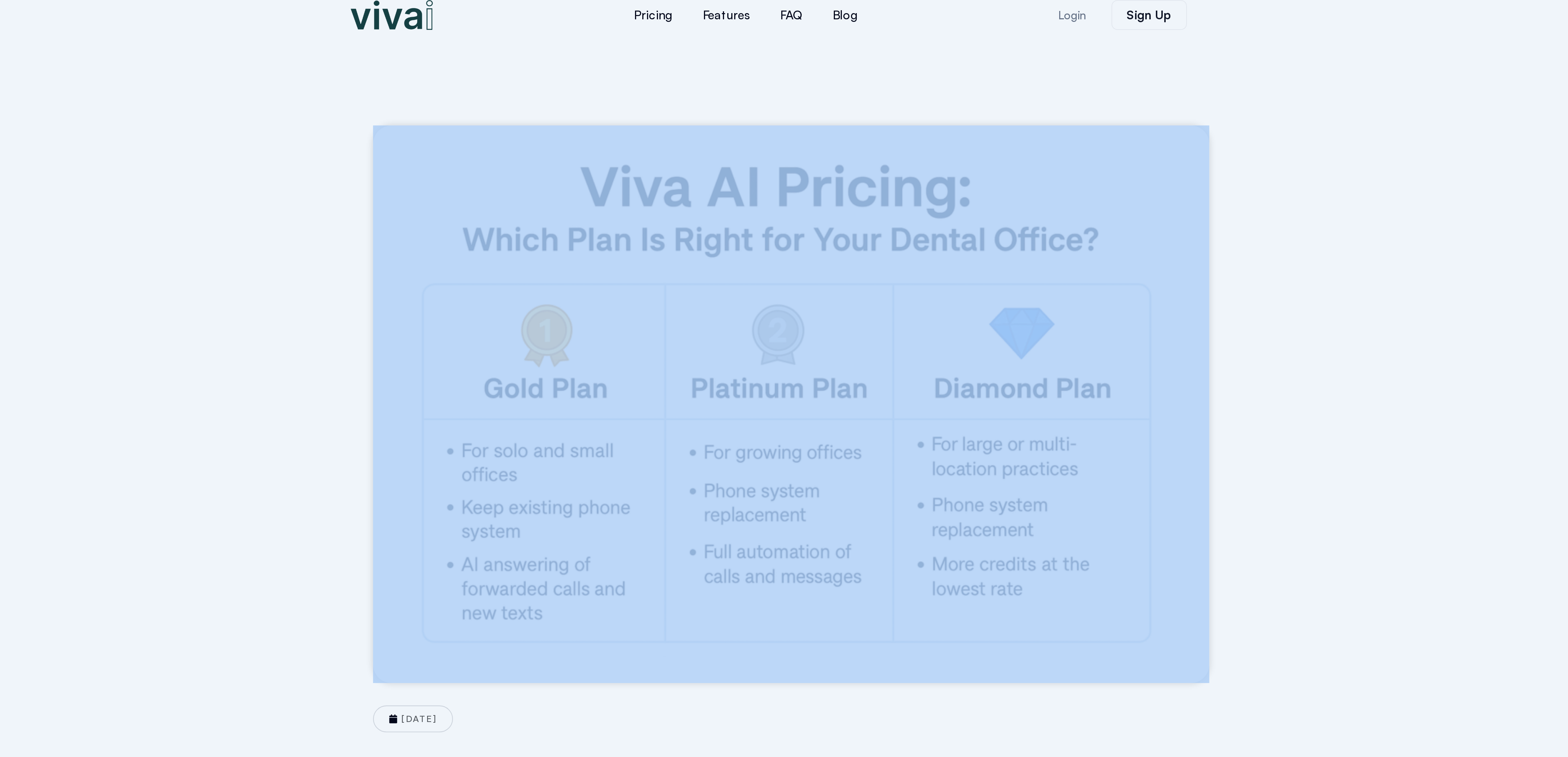 click on "[DATE]
Viva AI Pricing: Which Plan Is Right for Your Dental Office?
Dental practices have unique communication needs. Some want to experiment with automation, while others are ready to overhaul their entire front office. Viva AI offers three pricing plans— Gold ,  Platinum , and  Diamond —to meet these different needs effectively.
In this post, you’ll discover which plan best fits your practice and how our  AI Credit  system keeps your costs transparent and under control.
Choosing the Right Viva AI Plan for Your Office
Gold Plan — Start With AI, Keep Your Existing Phone System
The  Gold Plan  is ideal for solo practitioners or small offices that want to explore AI without disrupting current workflows.
What makes this plan different? ." at bounding box center (784, 1071) 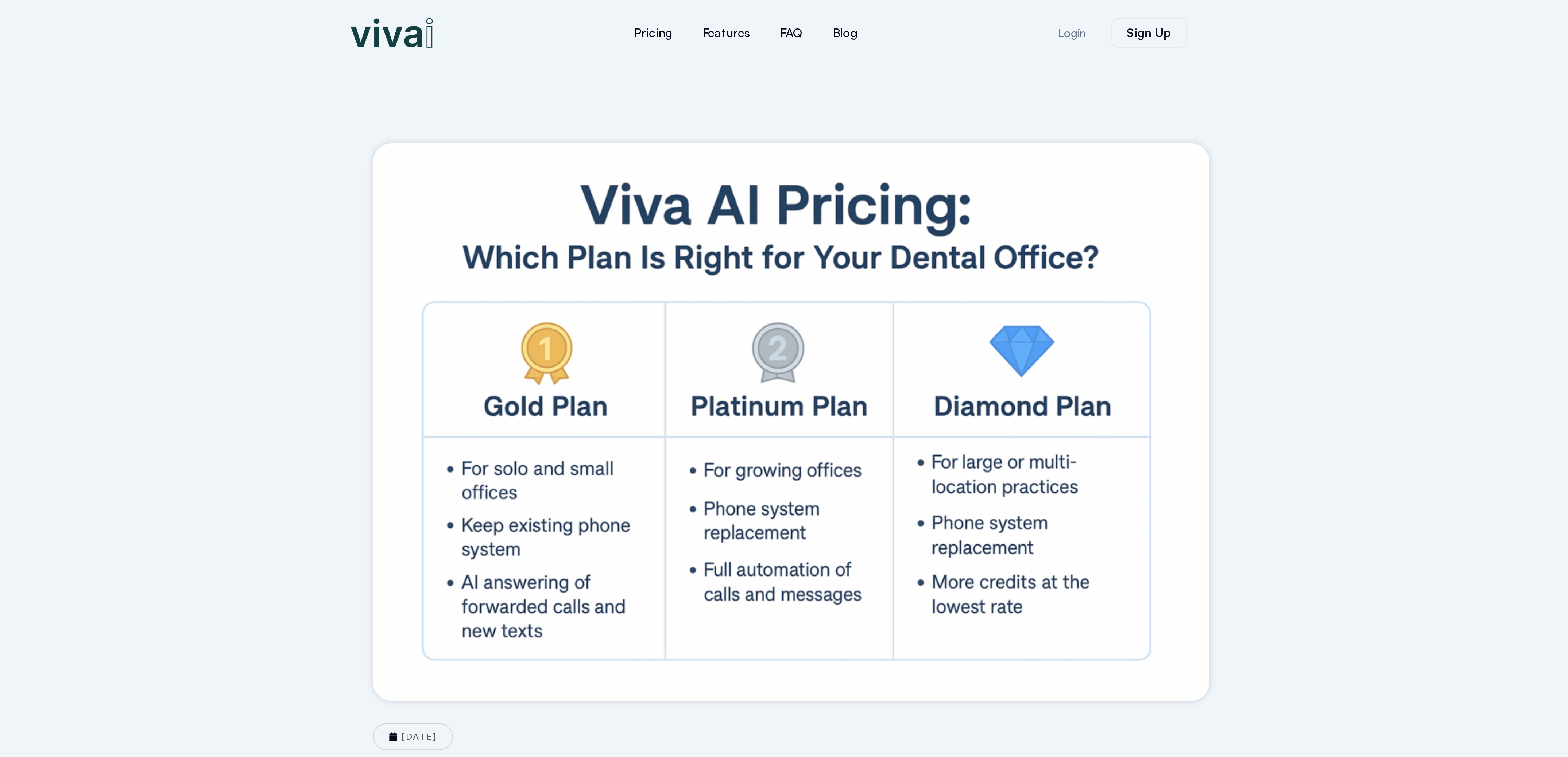 click on "[DATE]
Viva AI Pricing: Which Plan Is Right for Your Dental Office?
Dental practices have unique communication needs. Some want to experiment with automation, while others are ready to overhaul their entire front office. Viva AI offers three pricing plans— Gold ,  Platinum , and  Diamond —to meet these different needs effectively.
In this post, you’ll discover which plan best fits your practice and how our  AI Credit  system keeps your costs transparent and under control.
Choosing the Right Viva AI Plan for Your Office
Gold Plan — Start With AI, Keep Your Existing Phone System
The  Gold Plan  is ideal for solo practitioners or small offices that want to explore AI without disrupting current workflows.
What makes this plan different? ." at bounding box center (784, 1071) 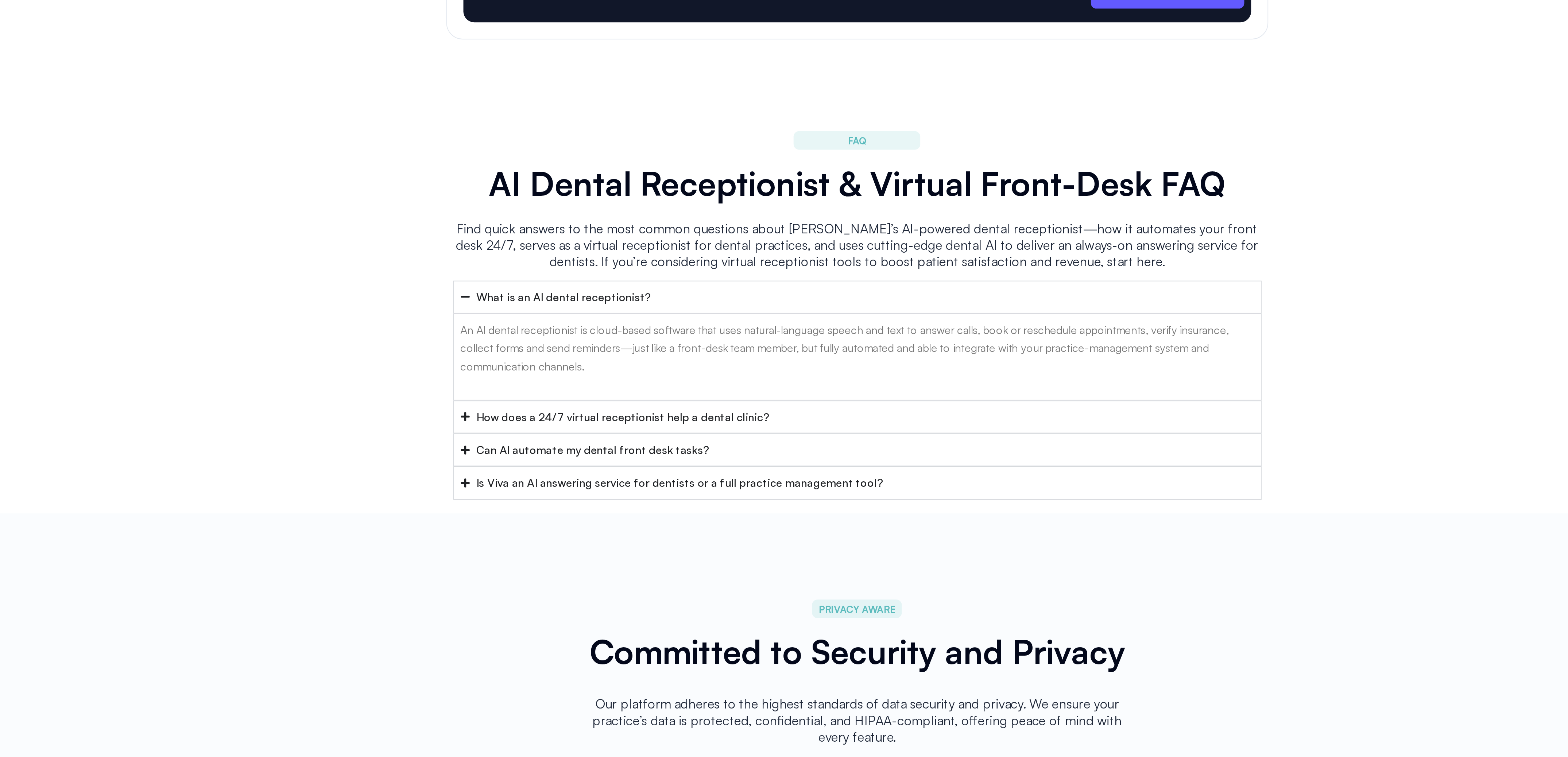 scroll, scrollTop: 2513, scrollLeft: 0, axis: vertical 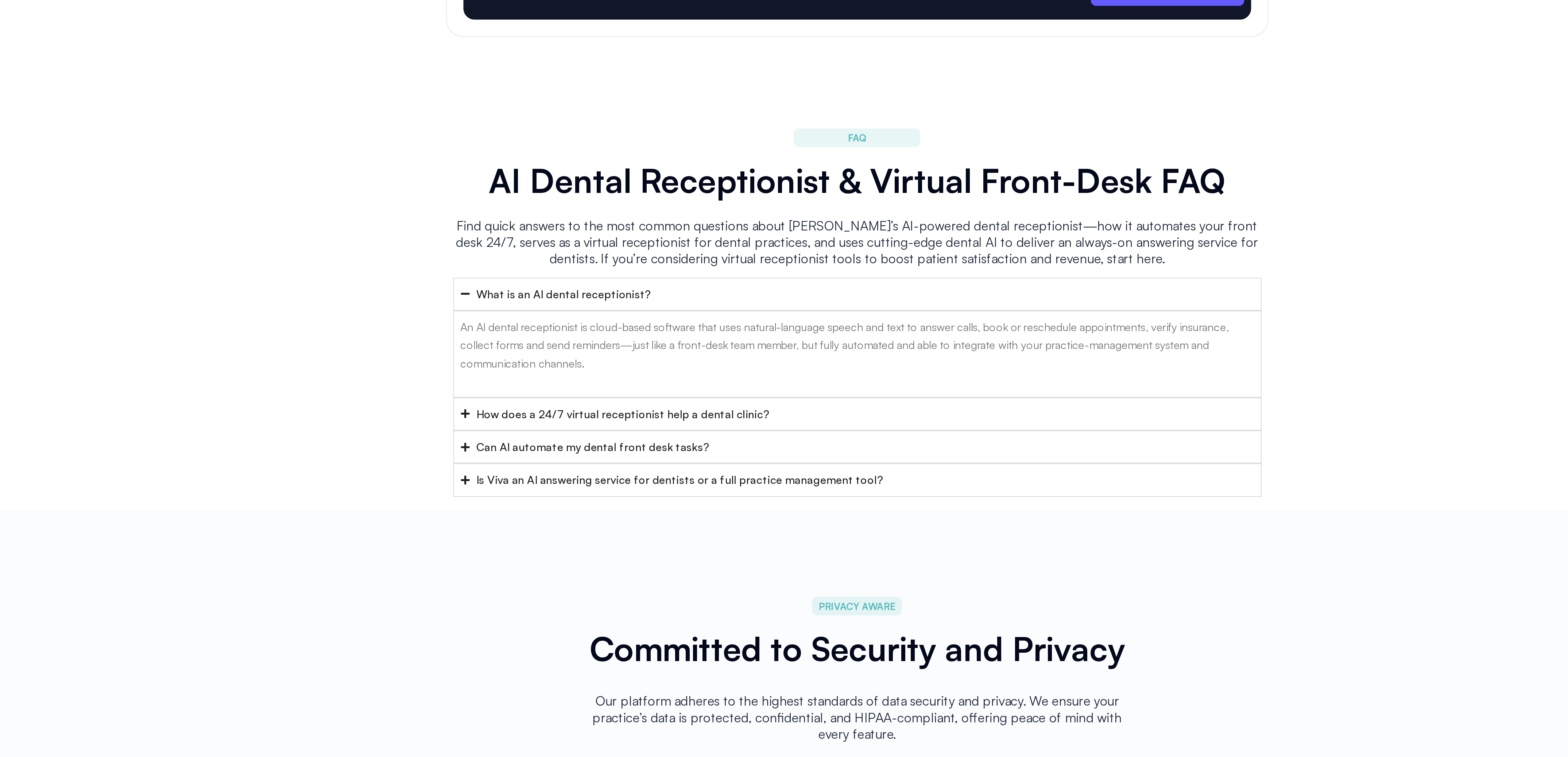 click on "Can AI automate my dental front desk tasks?" at bounding box center [643, 592] 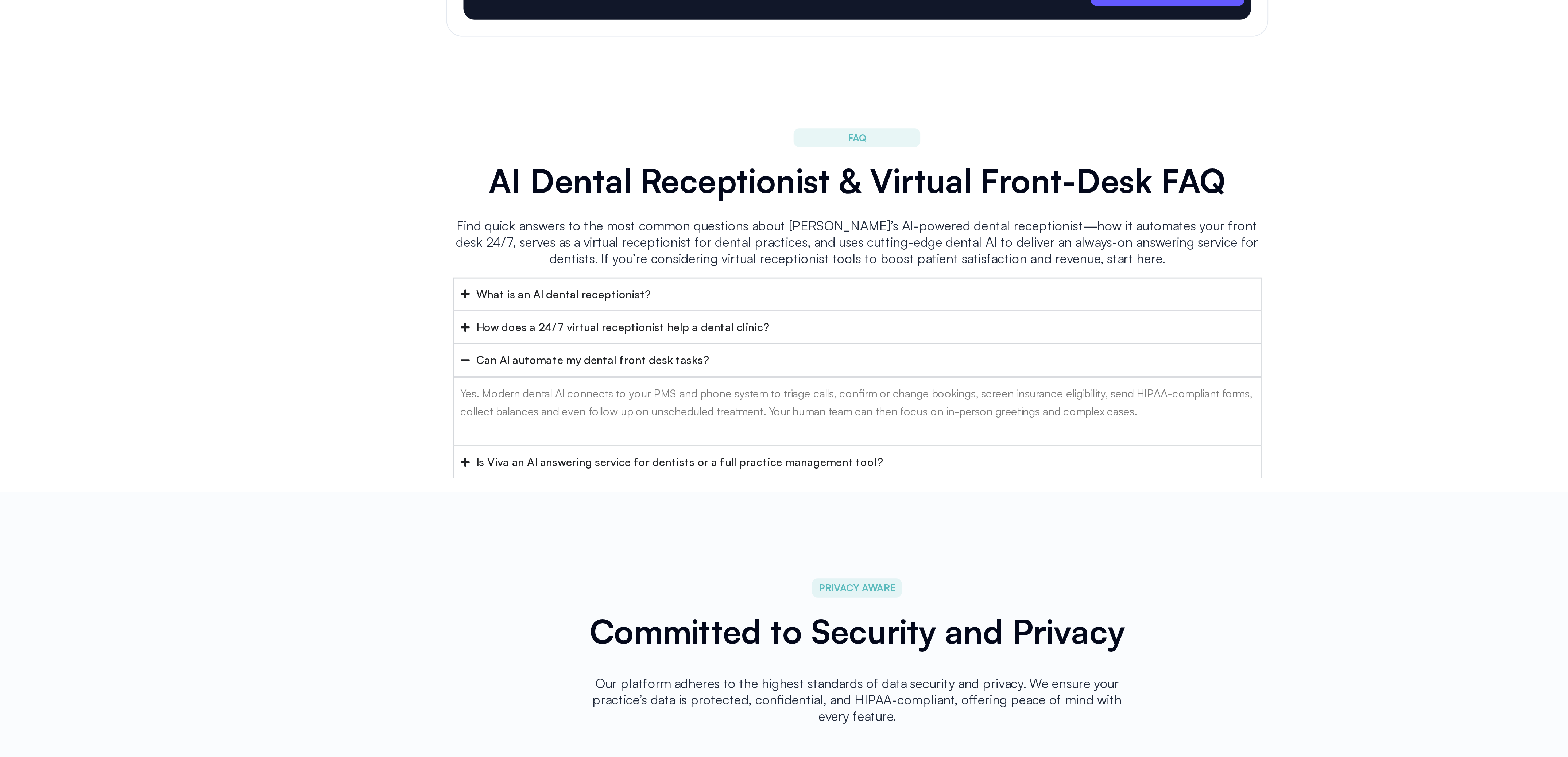 click on "Can AI automate my dental front desk tasks?" at bounding box center [643, 546] 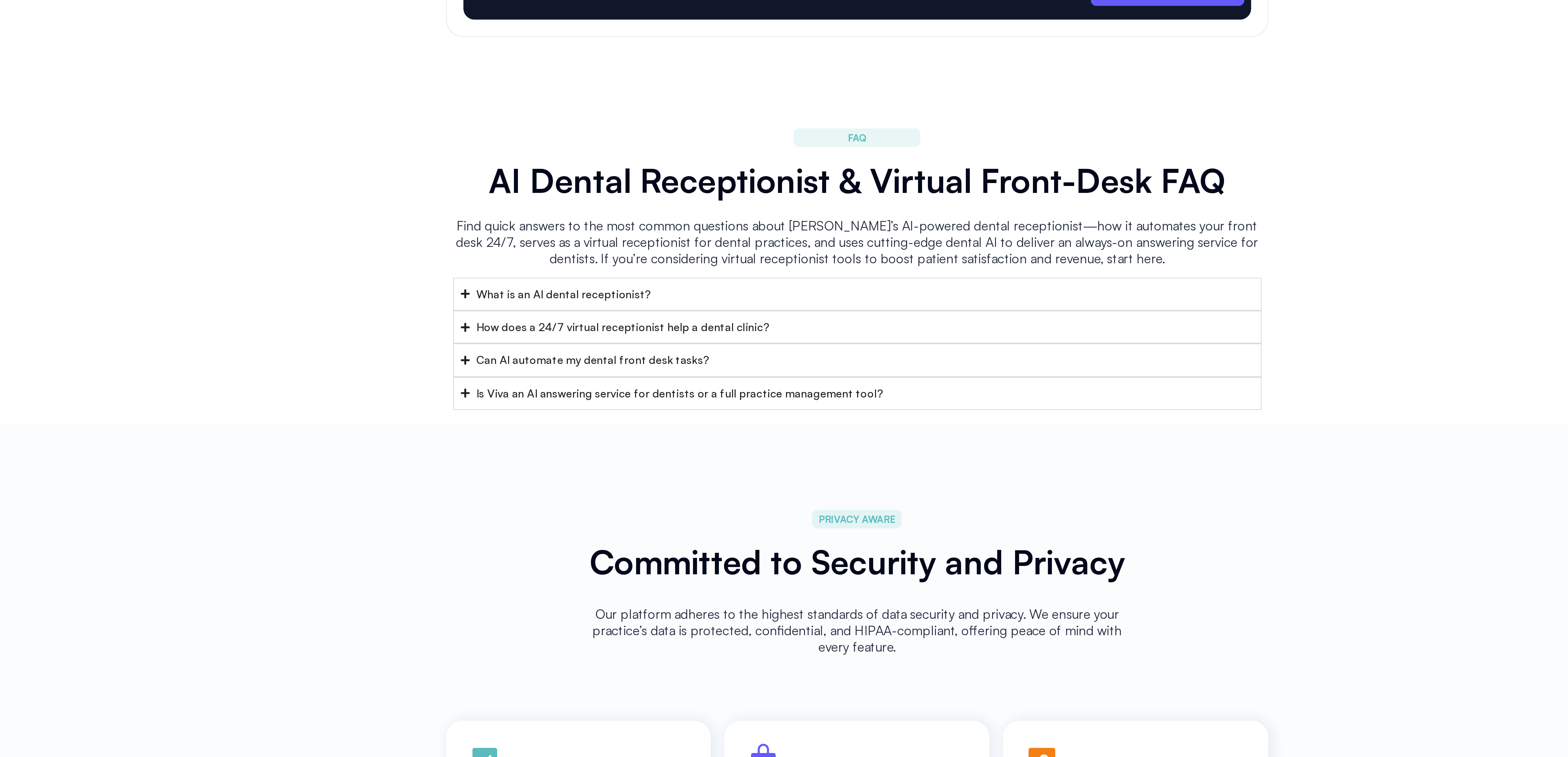 click on "Is Viva an AI answering service for dentists or a full practice management tool?" at bounding box center [784, 563] 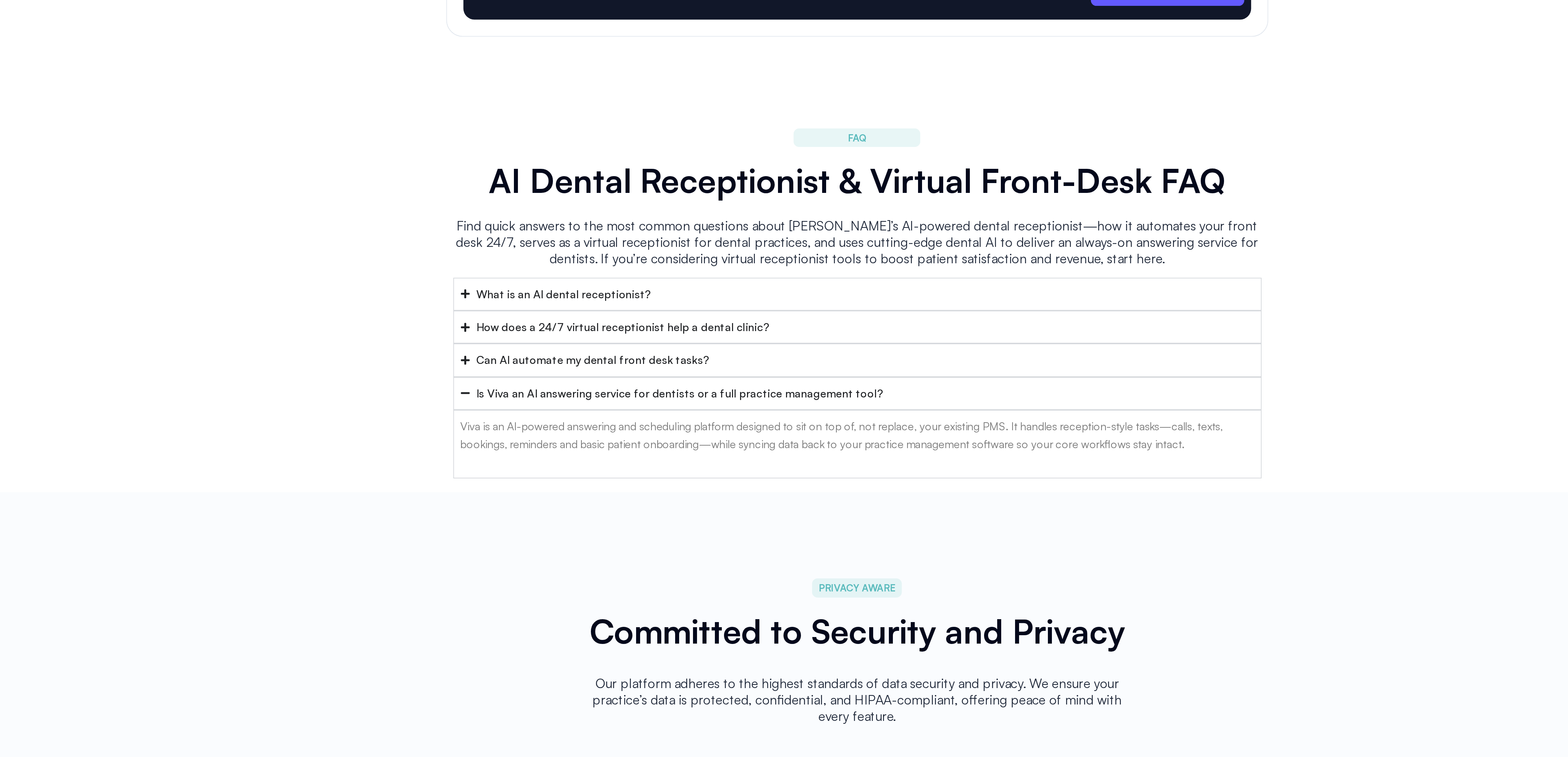 click on "Is Viva an AI answering service for dentists or a full practice management tool?" at bounding box center [784, 563] 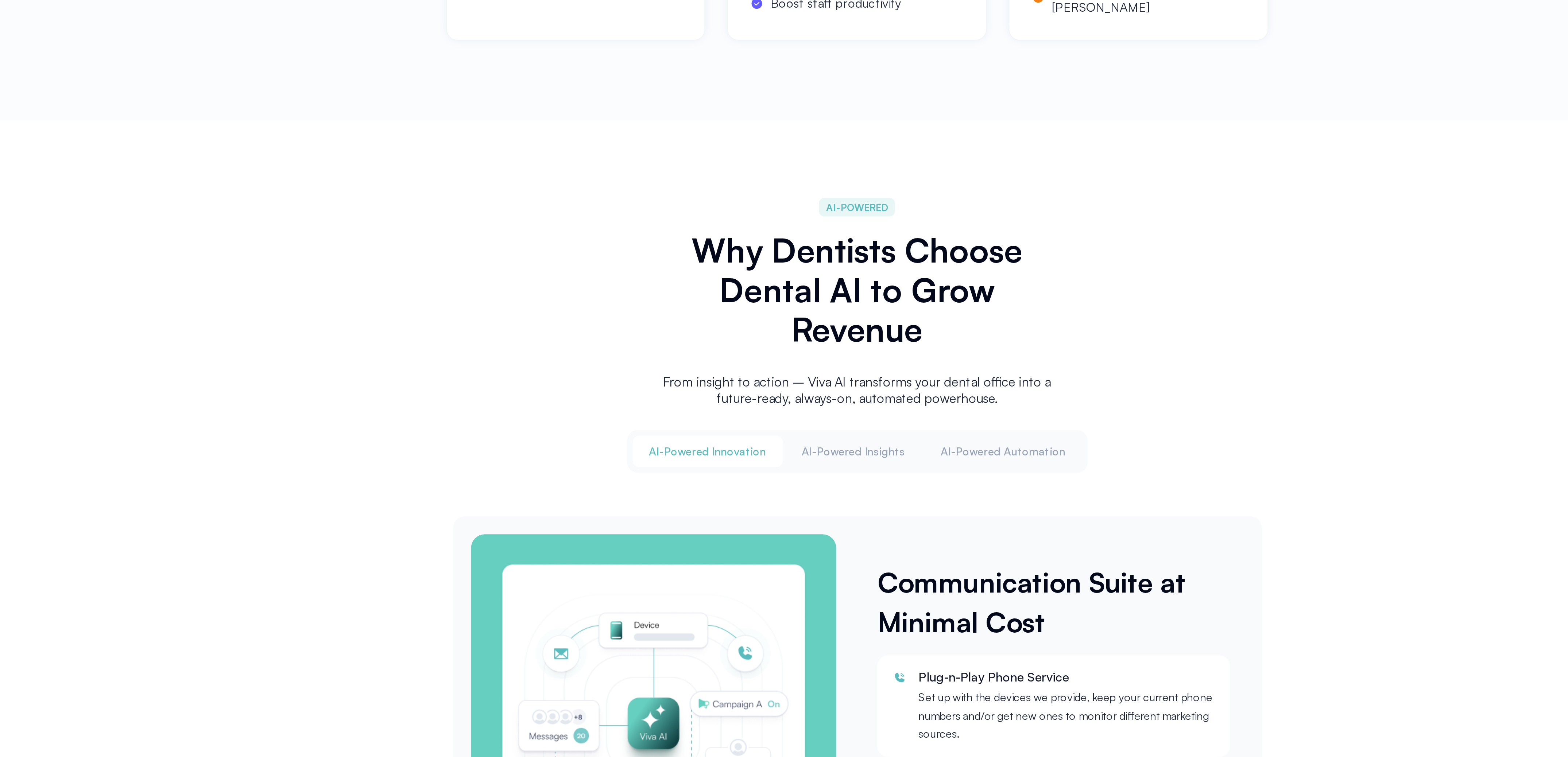 scroll, scrollTop: 0, scrollLeft: 0, axis: both 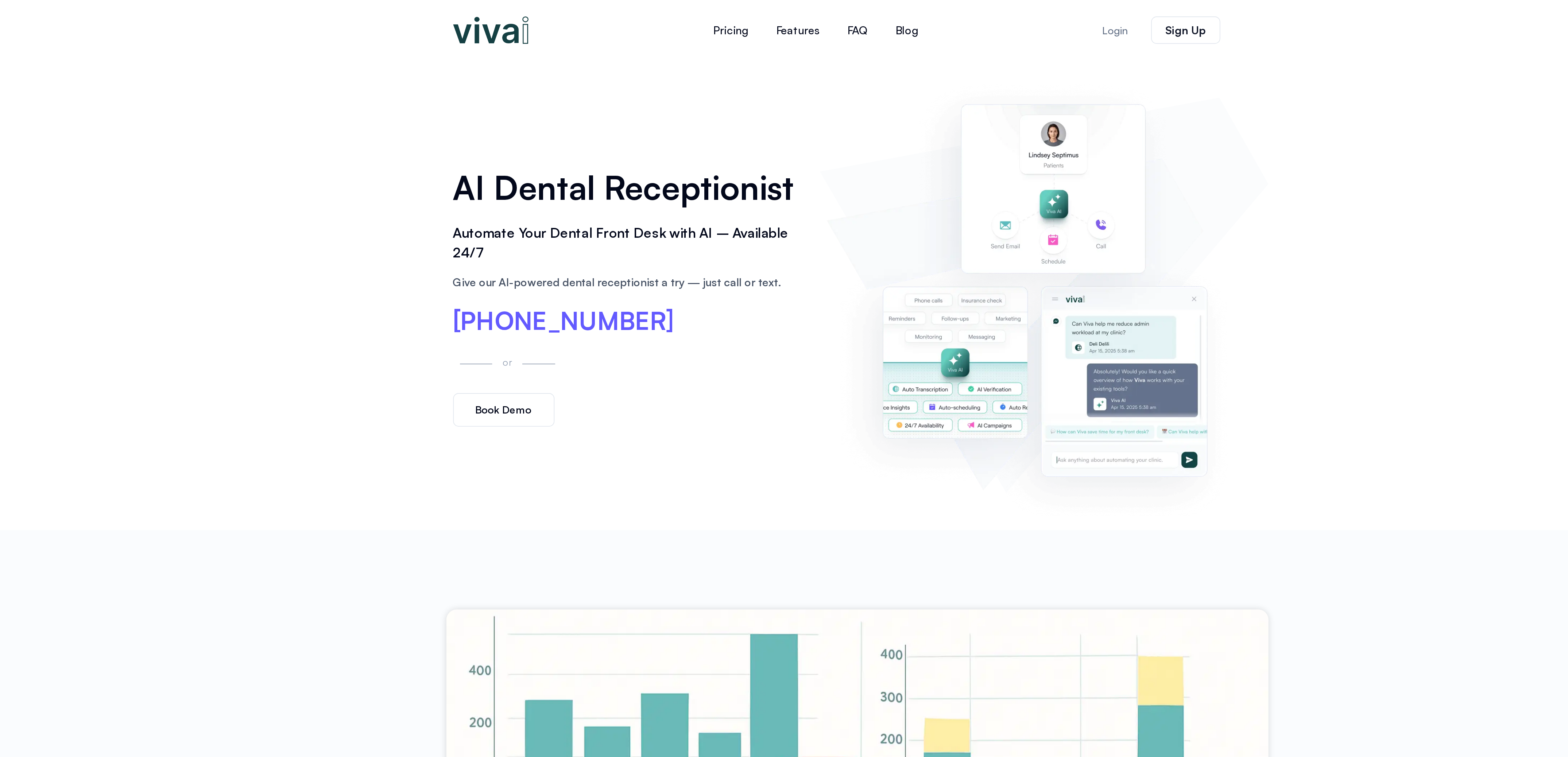 click on "AI Dental Receptionist
Automate Your Dental Front Desk with AI – Available 24/7
Give our AI-powered dental receptionist a try — just call or text.
[PHONE_NUMBER]
[PHONE_NUMBER]
or
Book Demo" at bounding box center (784, 157) 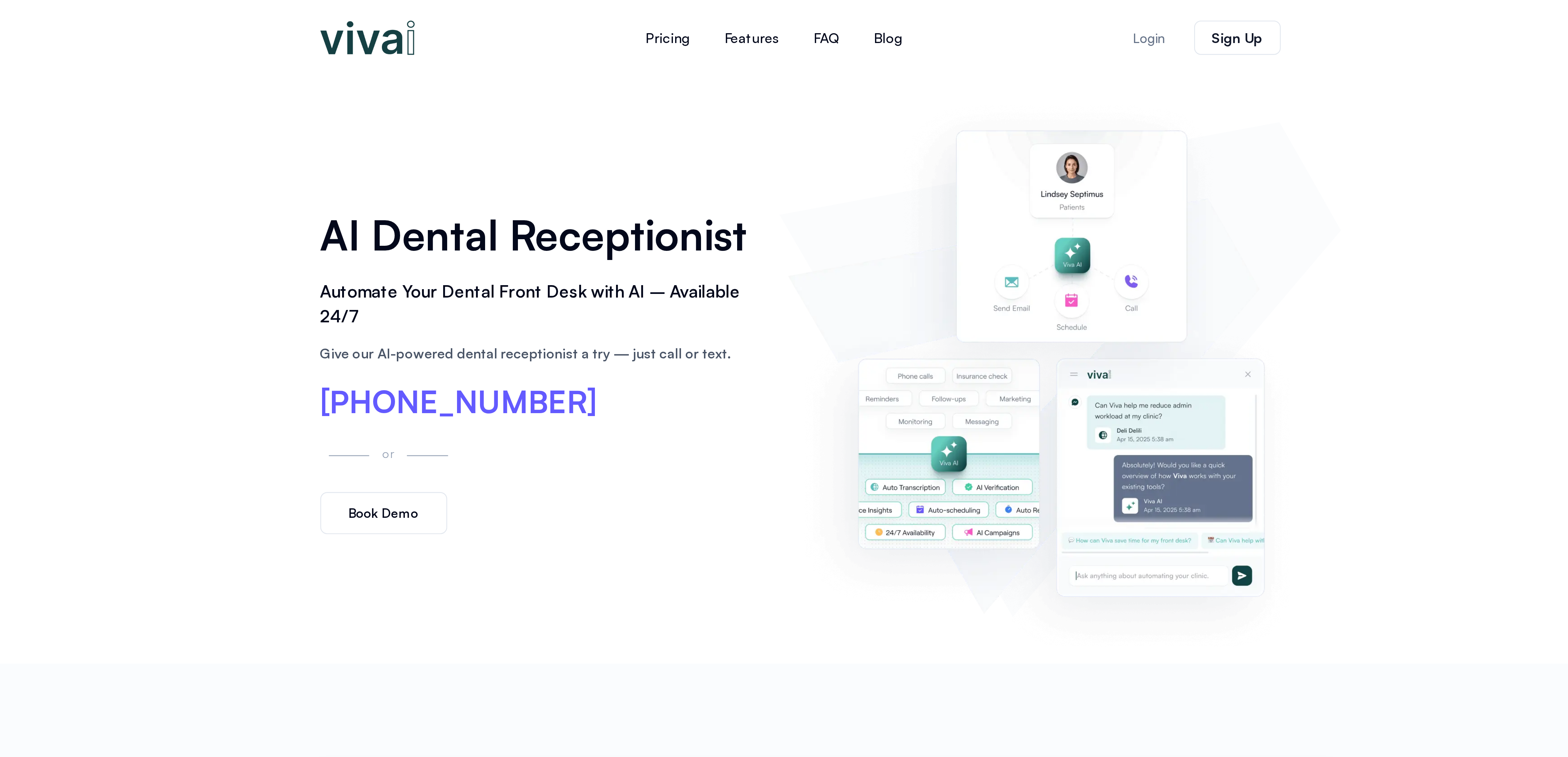 click on "AI Dental Receptionist
Automate Your Dental Front Desk with AI – Available 24/7
Give our AI-powered dental receptionist a try — just call or text.
[PHONE_NUMBER]
[PHONE_NUMBER]
or
Book Demo" at bounding box center (784, 157) 